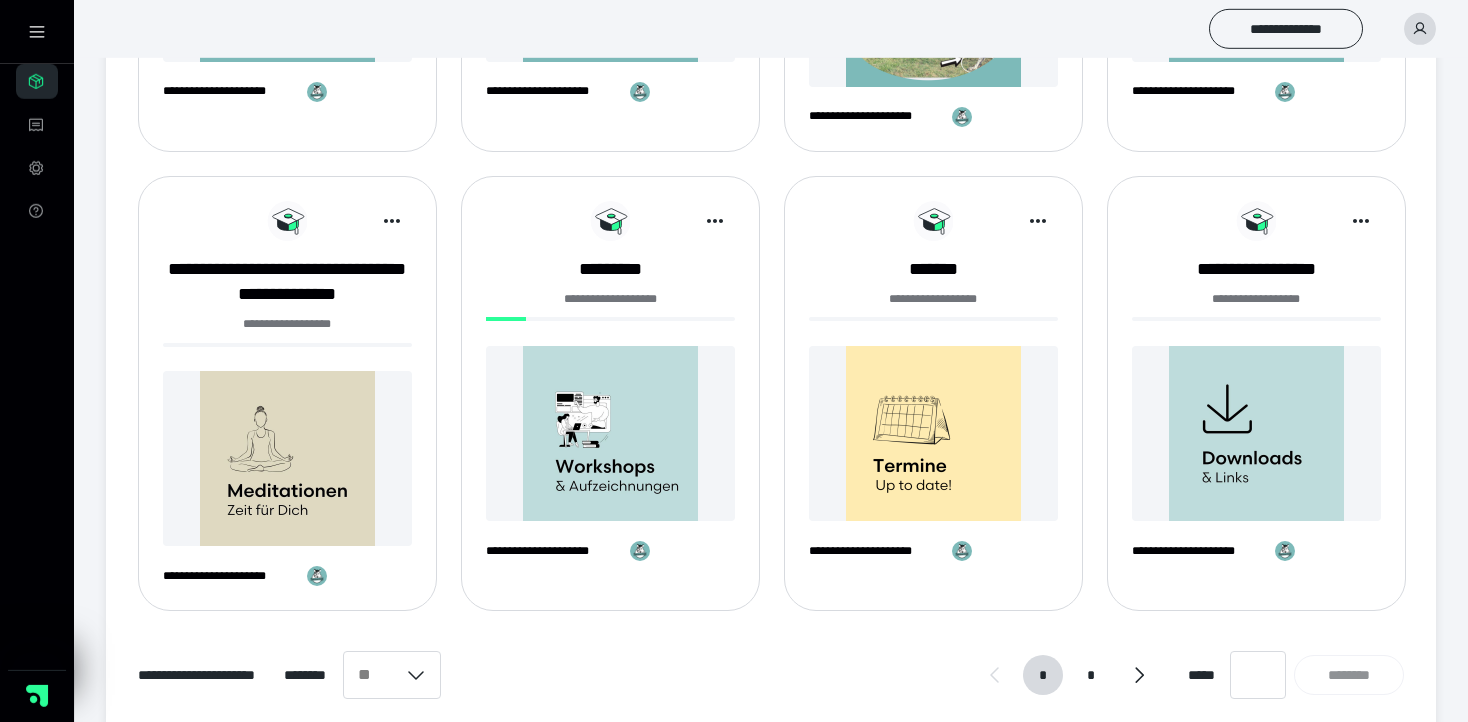scroll, scrollTop: 1387, scrollLeft: 0, axis: vertical 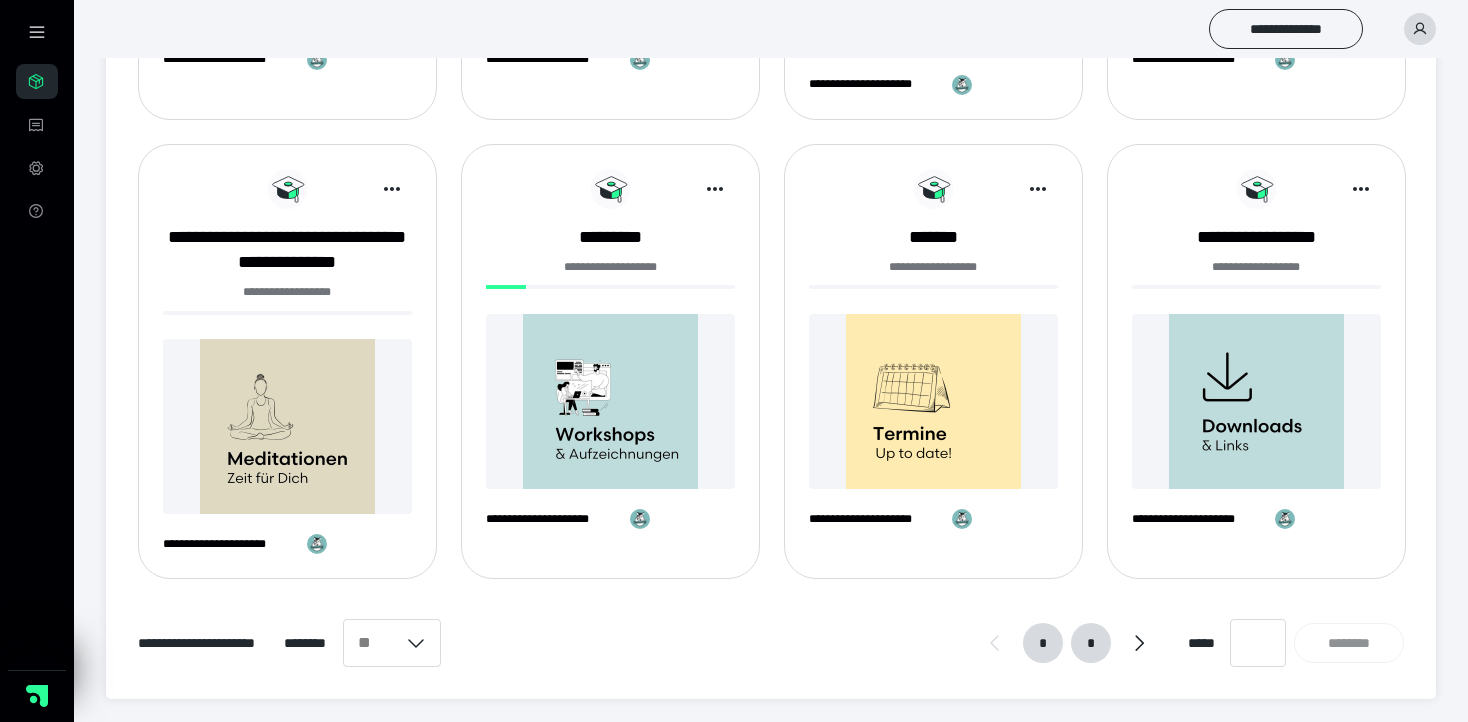 click on "*" at bounding box center (1091, 643) 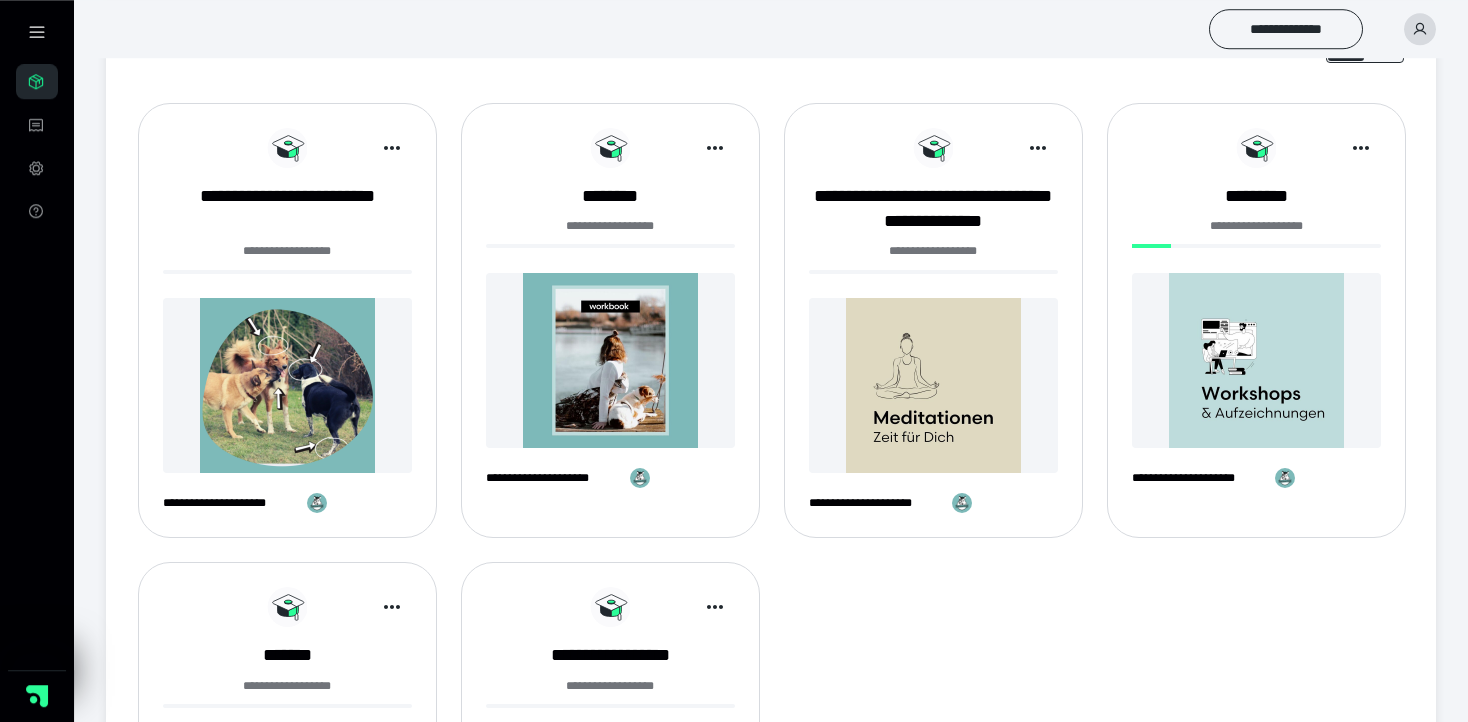 scroll, scrollTop: 47, scrollLeft: 0, axis: vertical 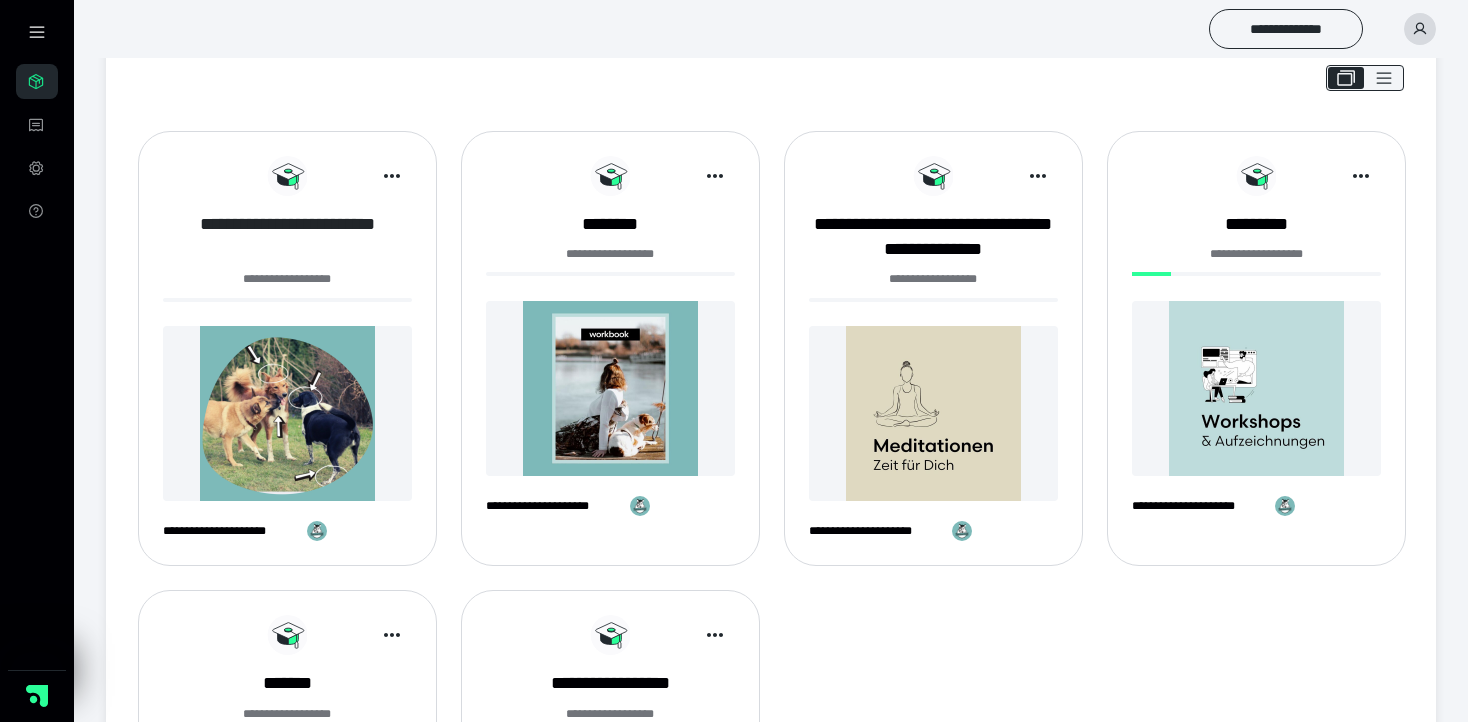 click on "**********" at bounding box center (287, 237) 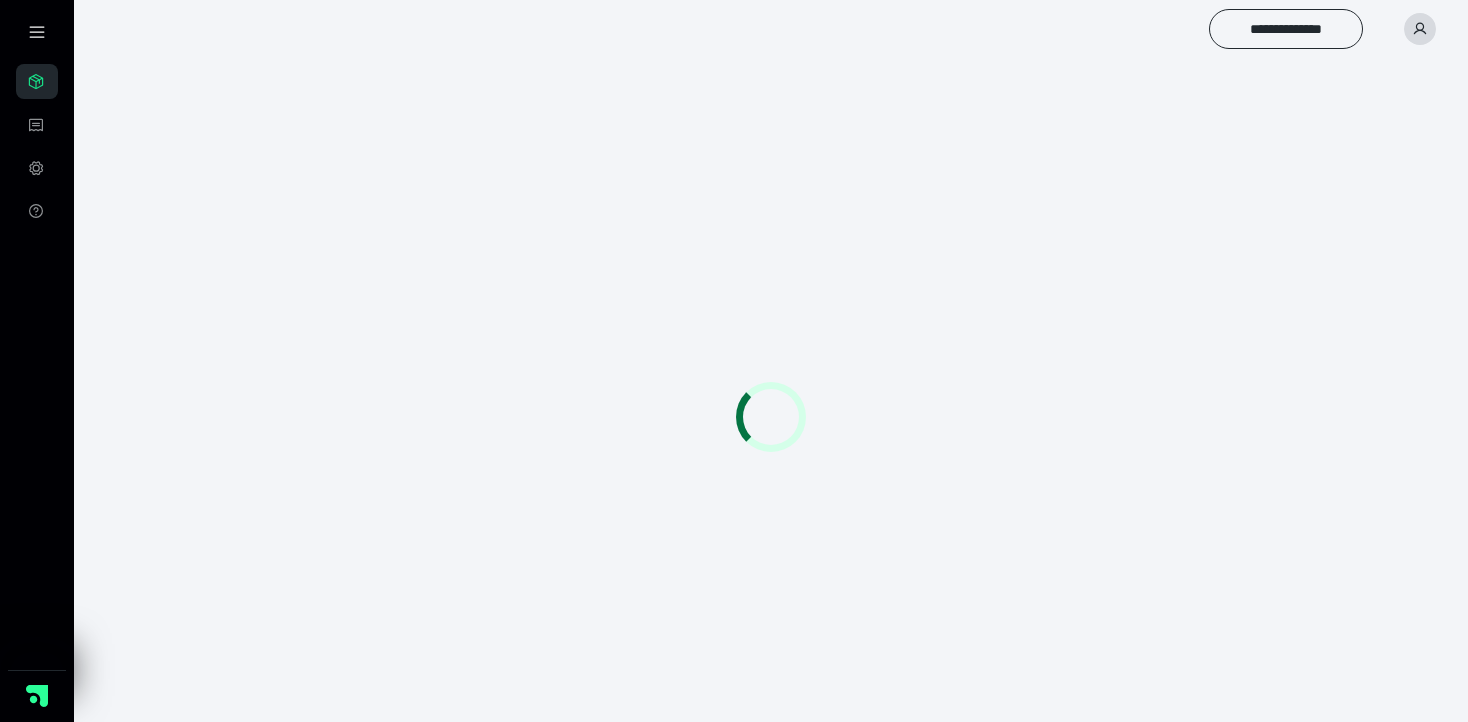 scroll, scrollTop: 0, scrollLeft: 0, axis: both 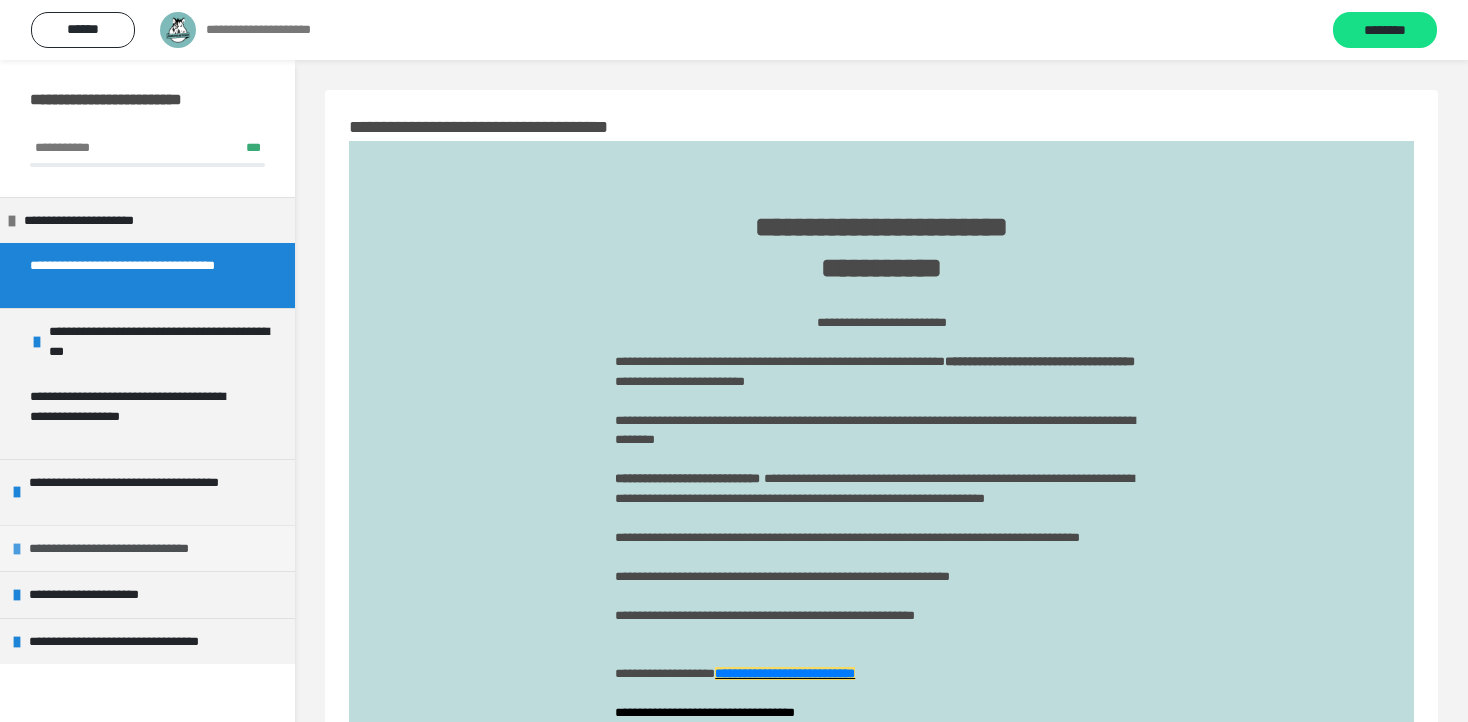 click on "**********" at bounding box center (142, 549) 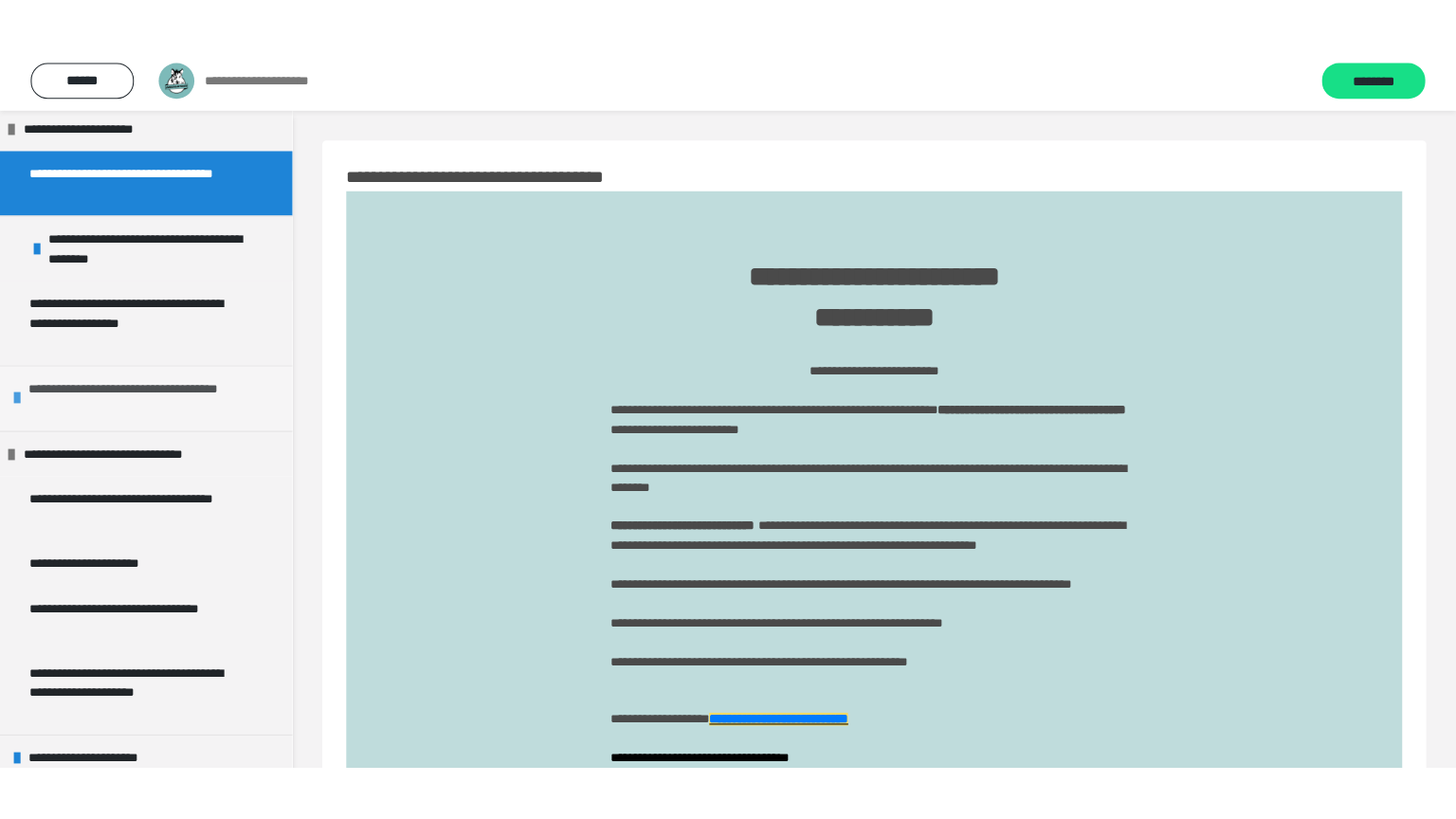 scroll, scrollTop: 182, scrollLeft: 0, axis: vertical 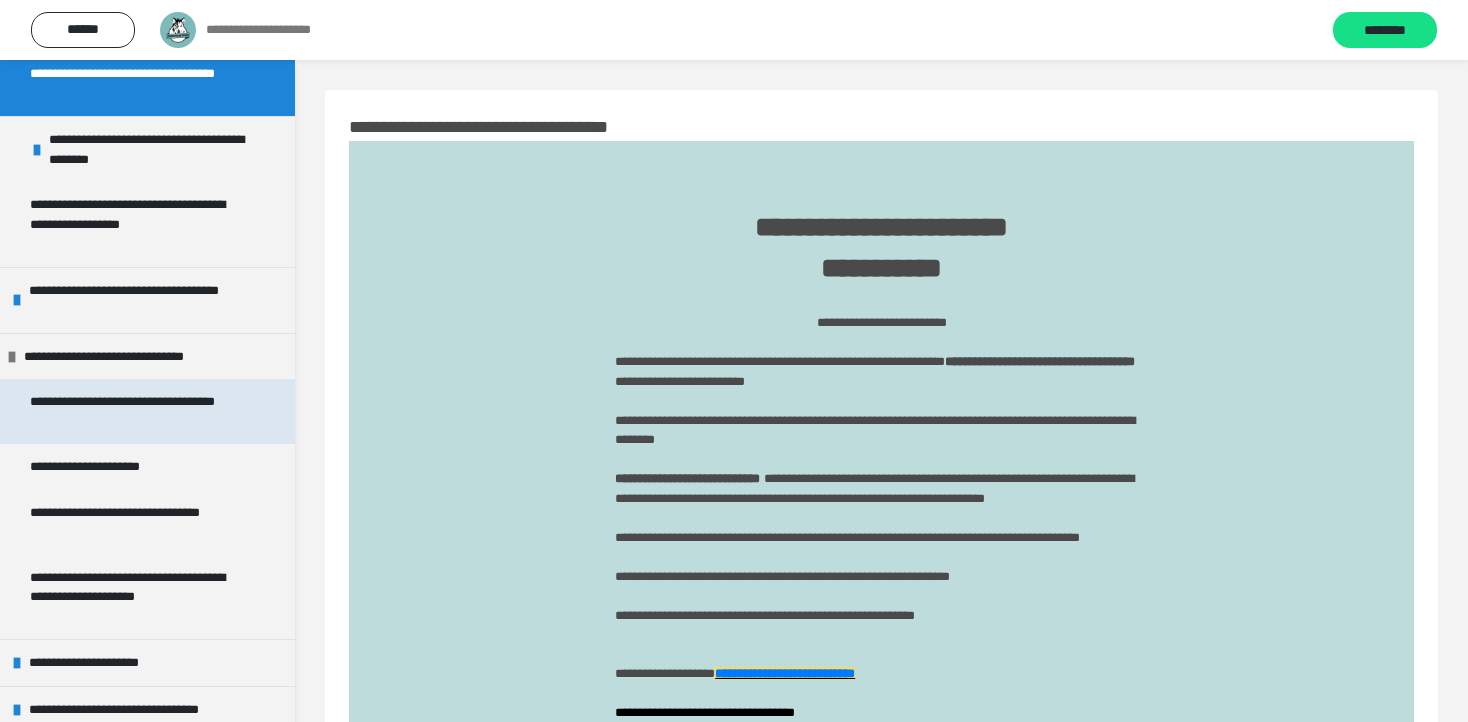 click on "**********" at bounding box center (131, 411) 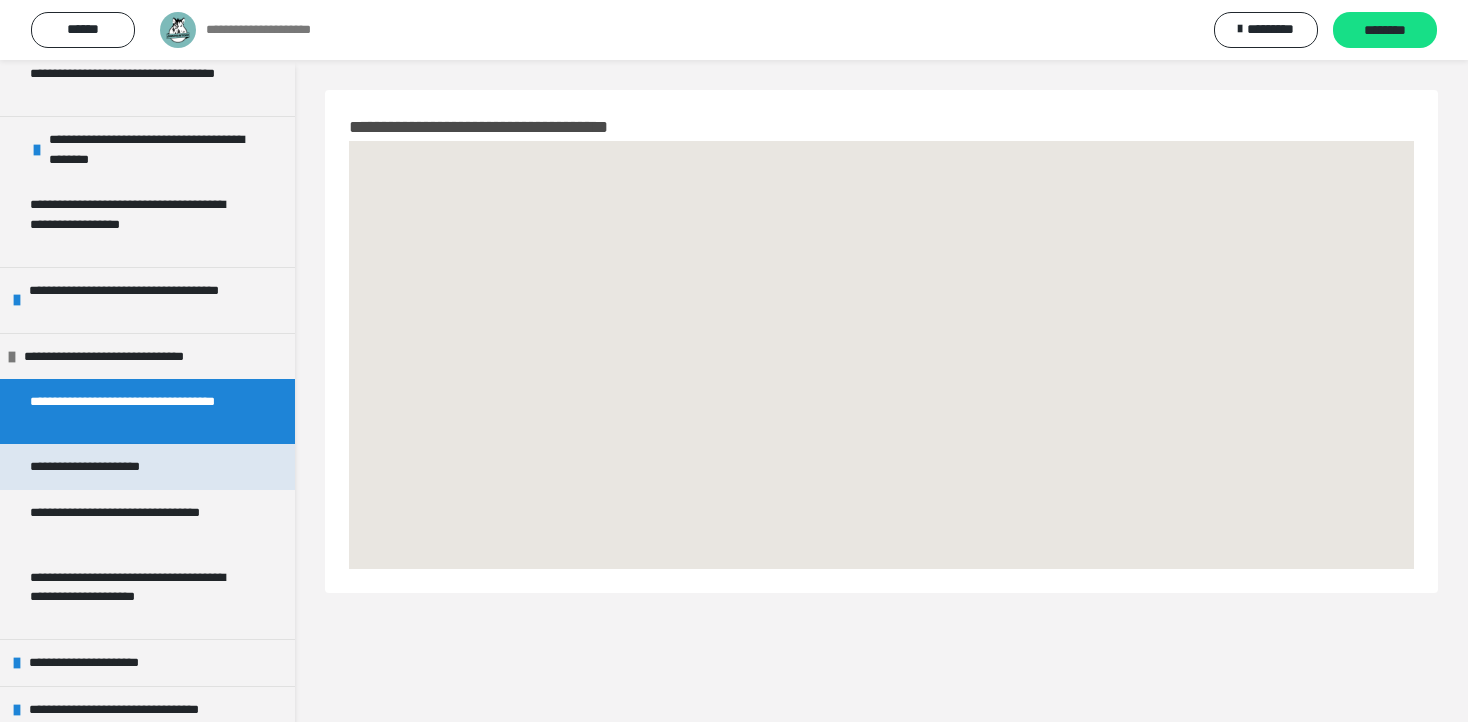 click on "**********" at bounding box center [107, 467] 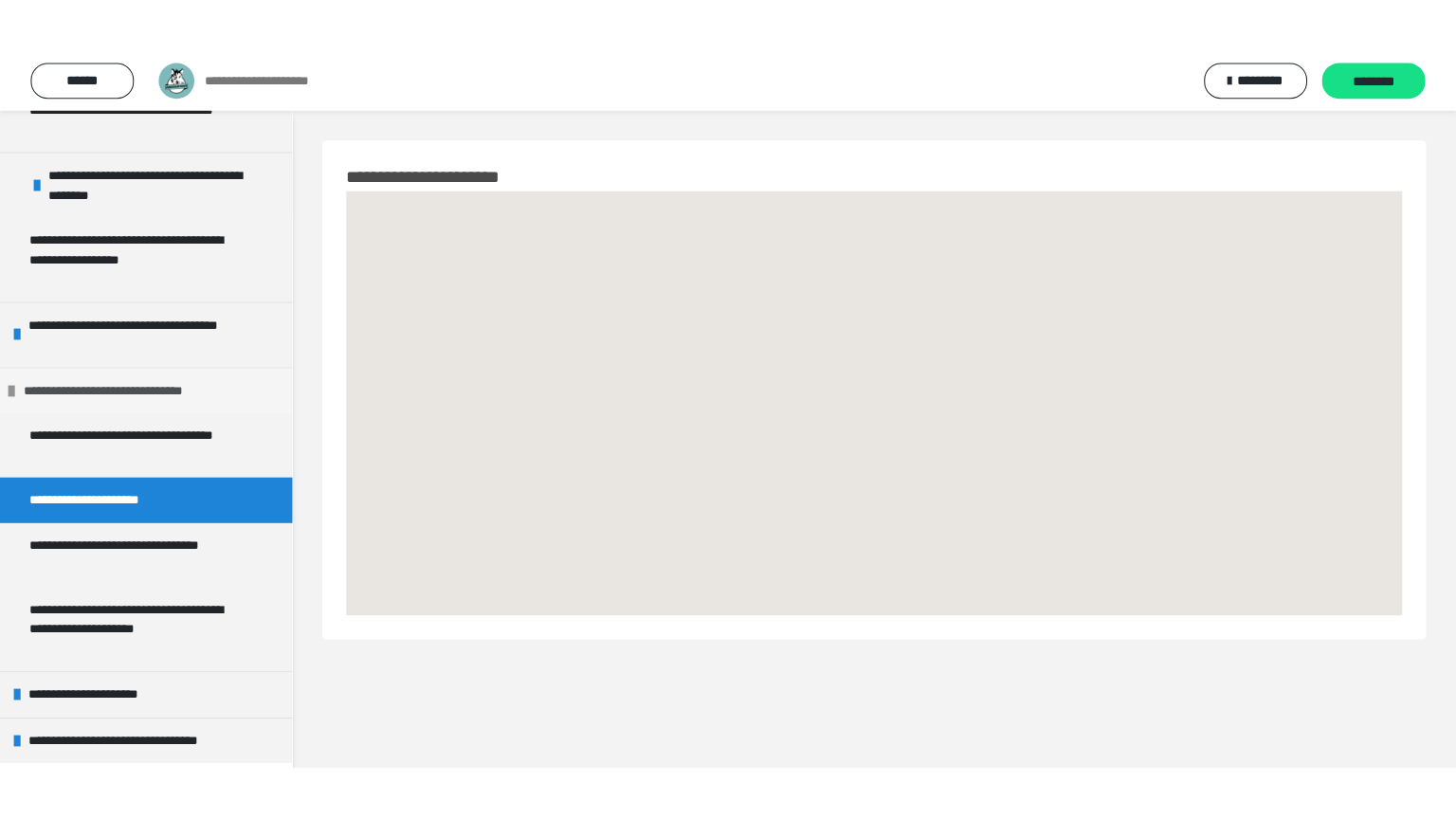 scroll, scrollTop: 195, scrollLeft: 0, axis: vertical 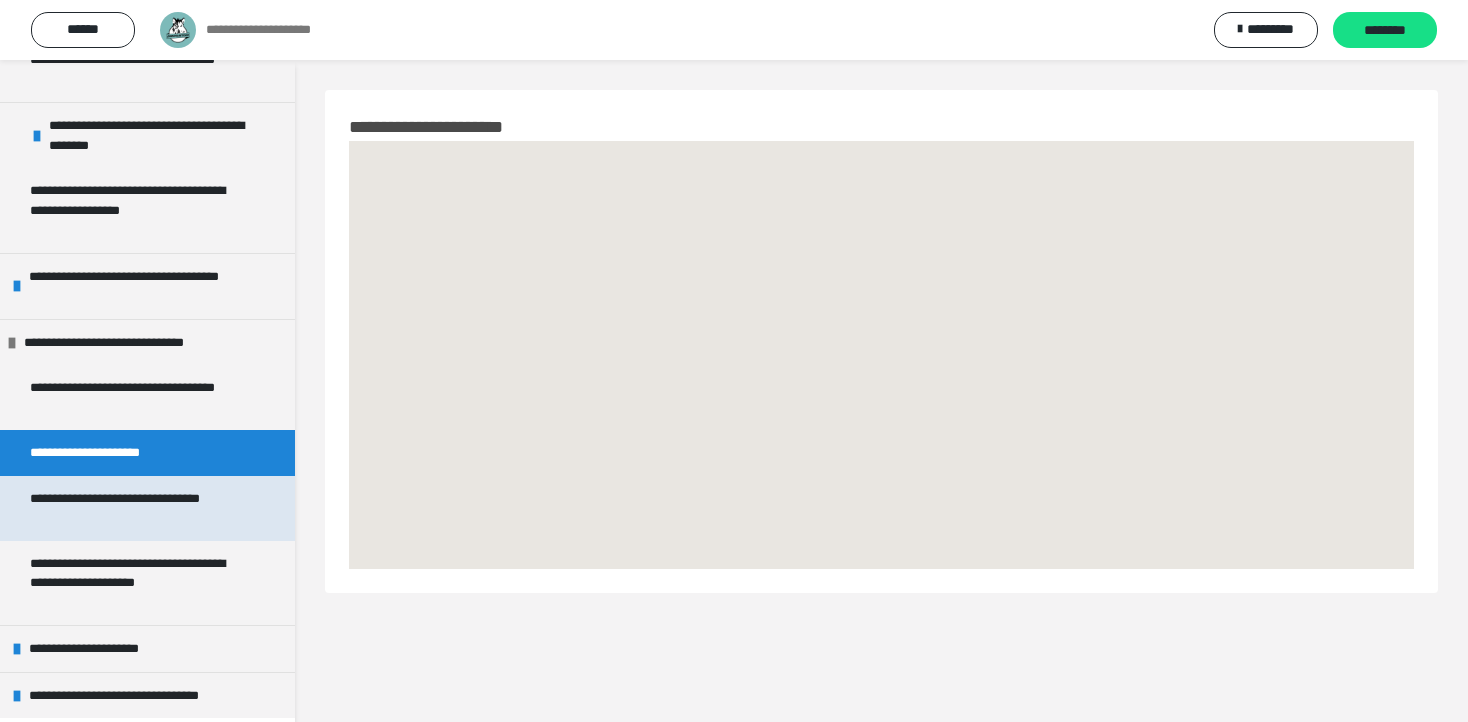 click on "**********" at bounding box center [131, 508] 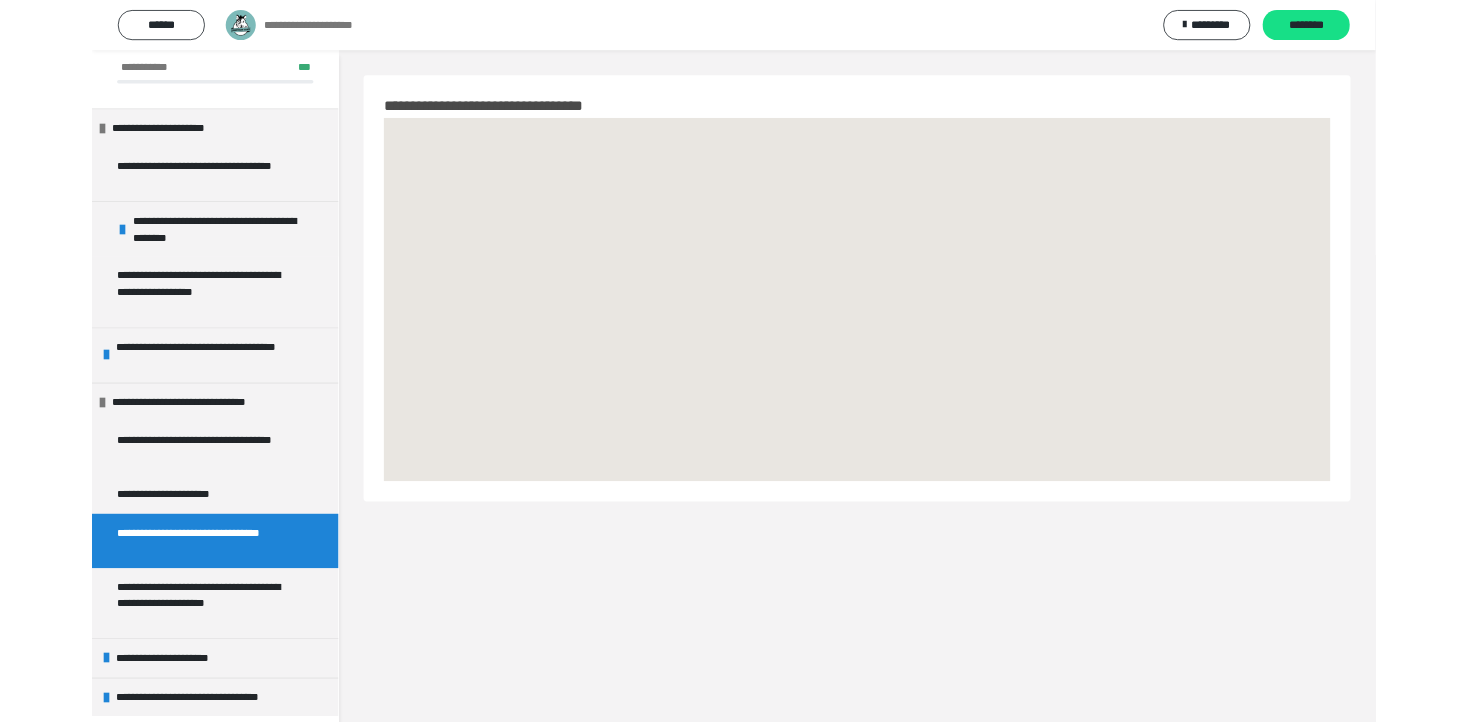 scroll, scrollTop: 64, scrollLeft: 0, axis: vertical 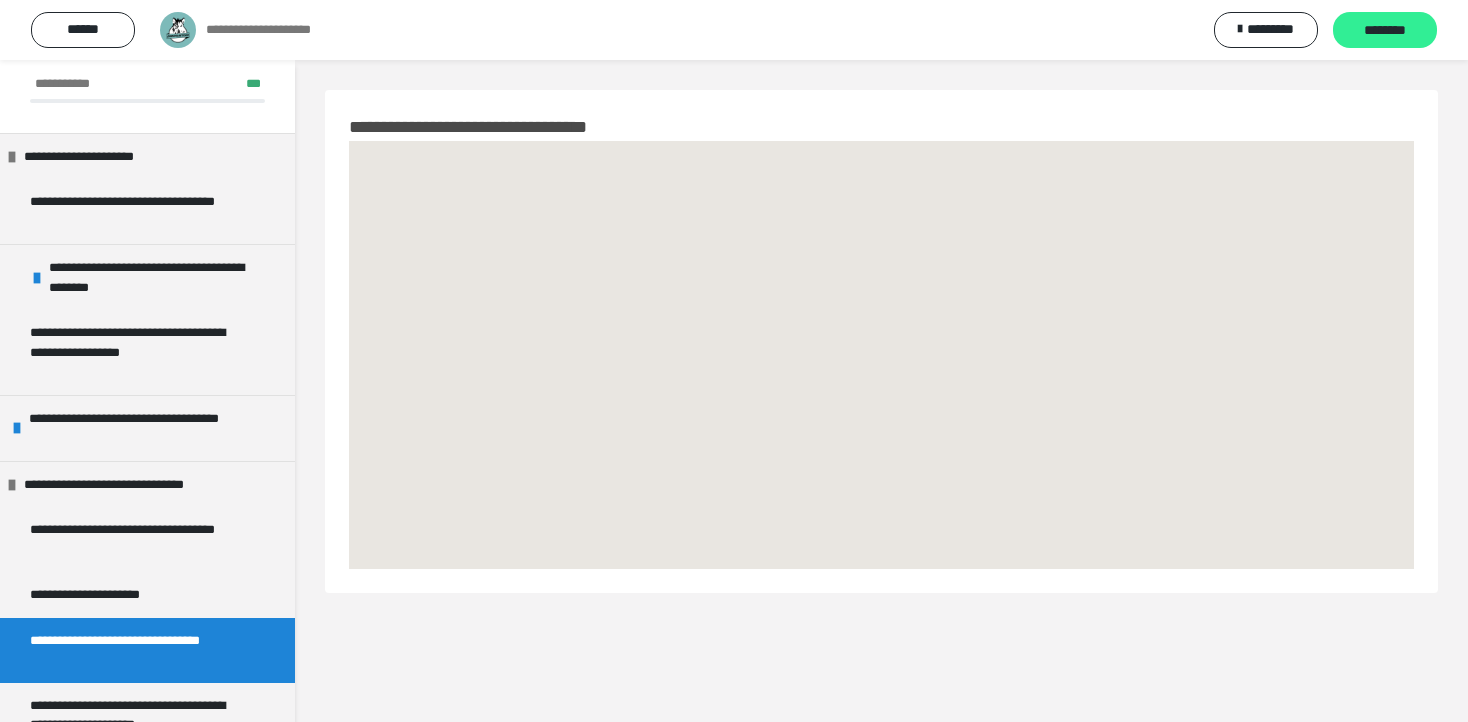 click on "********" at bounding box center (1385, 30) 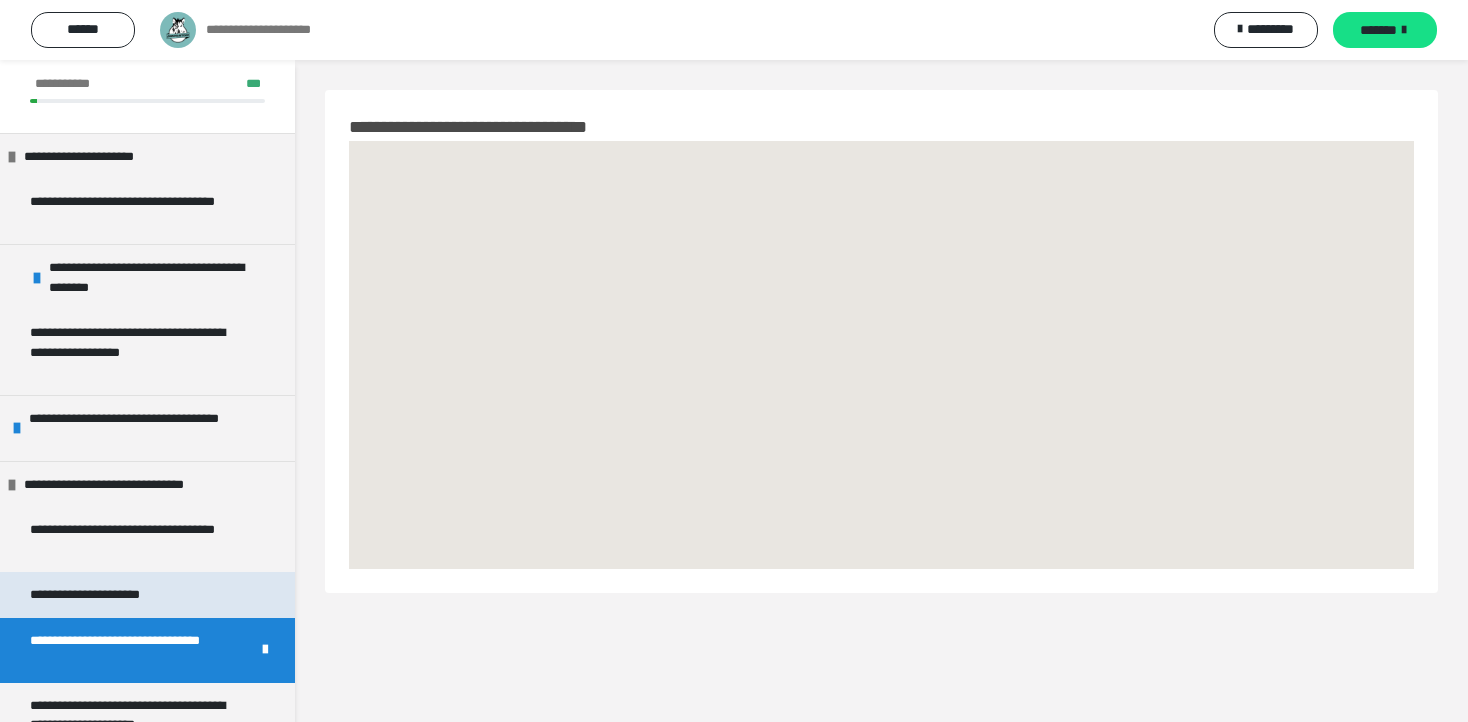 click on "**********" at bounding box center (107, 595) 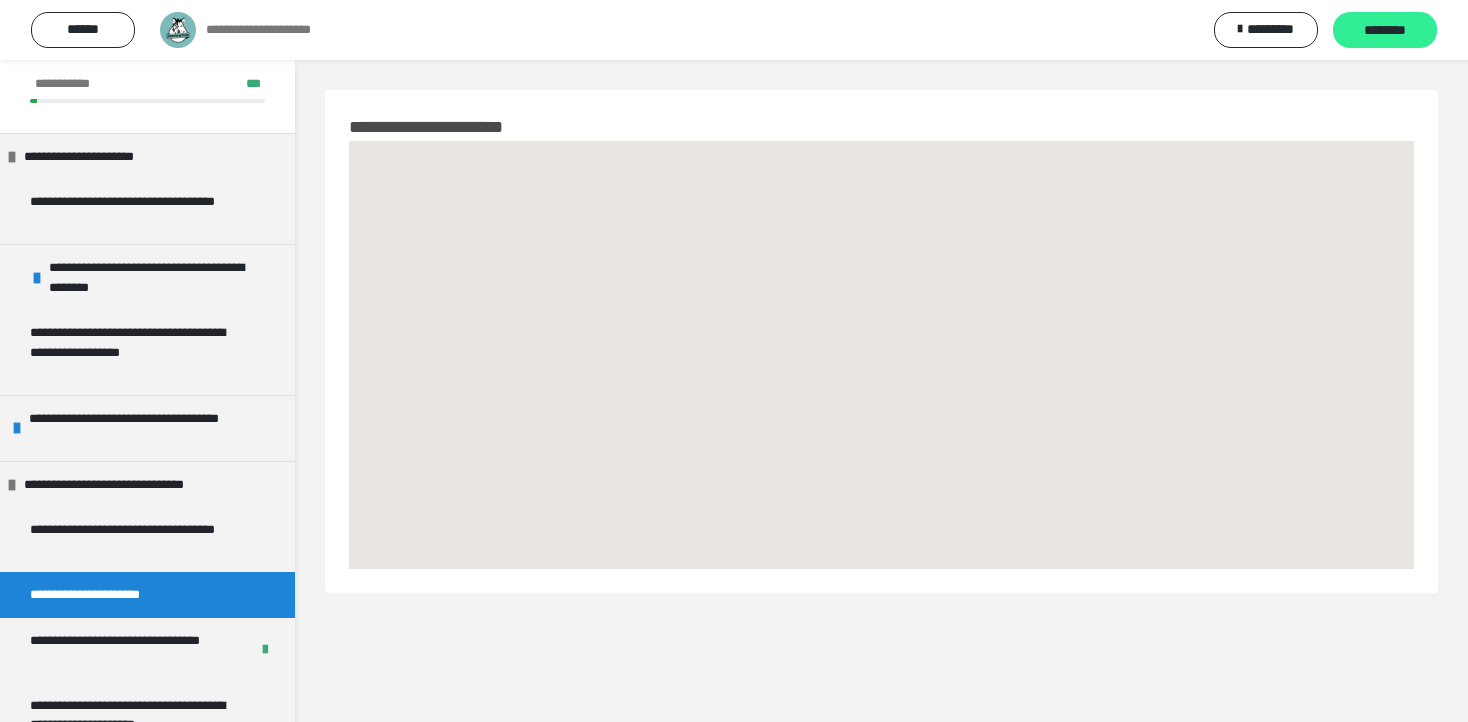 click on "********" at bounding box center [1385, 31] 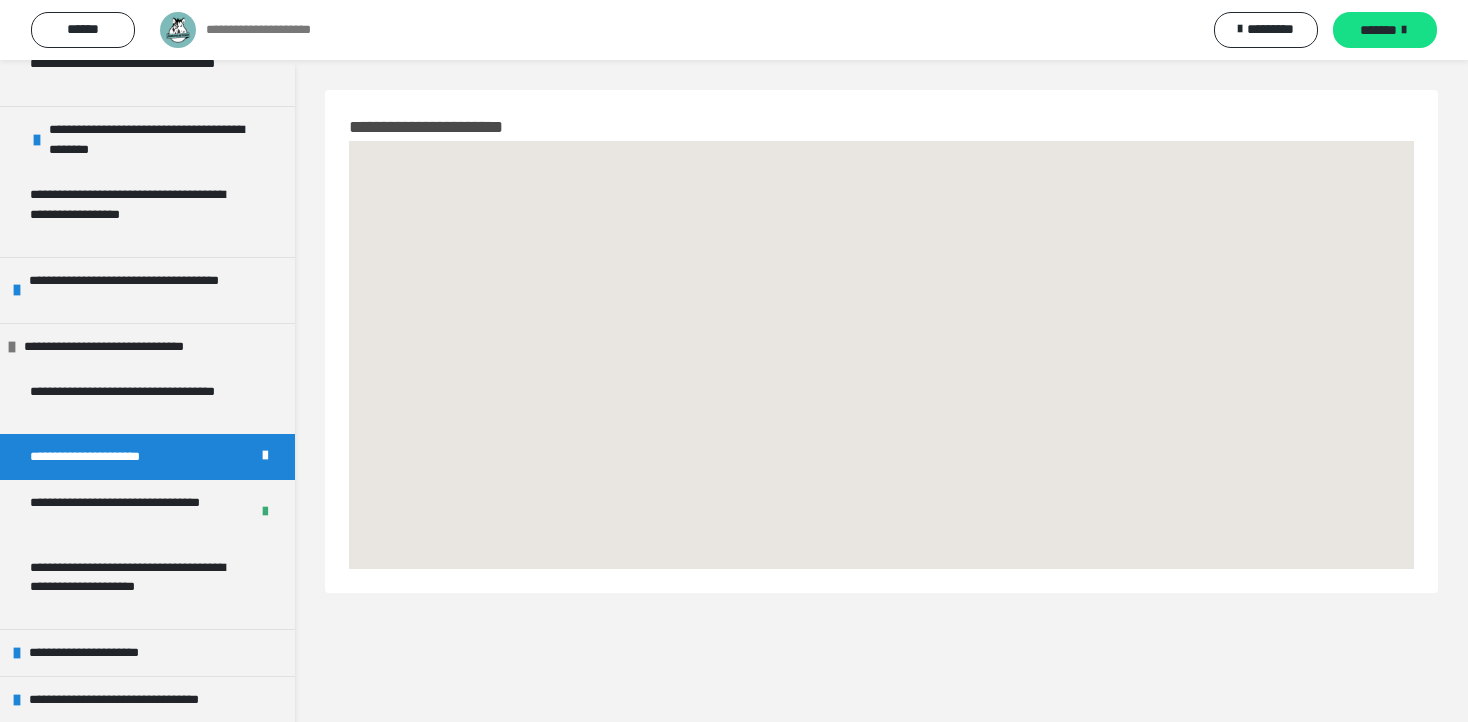 scroll, scrollTop: 206, scrollLeft: 0, axis: vertical 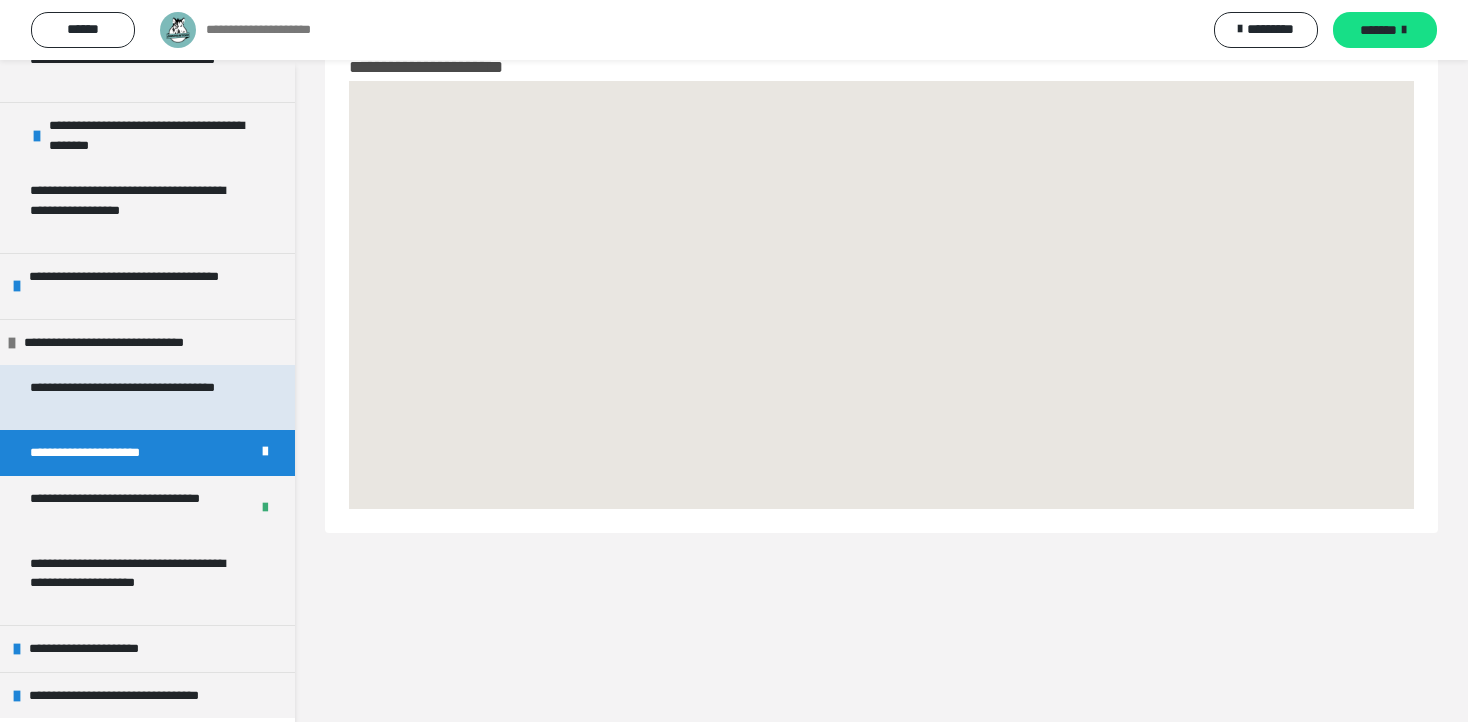 click on "**********" at bounding box center [147, 397] 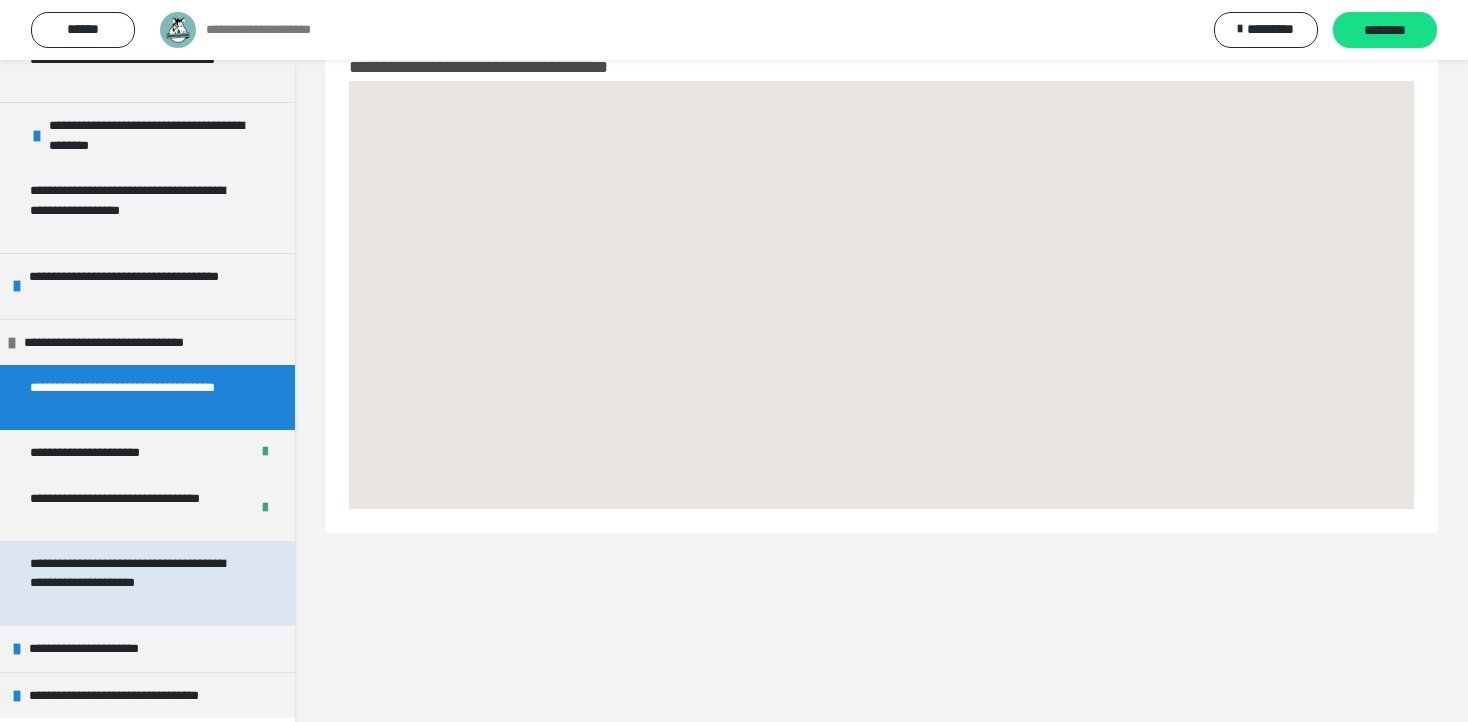 click on "**********" at bounding box center (131, 583) 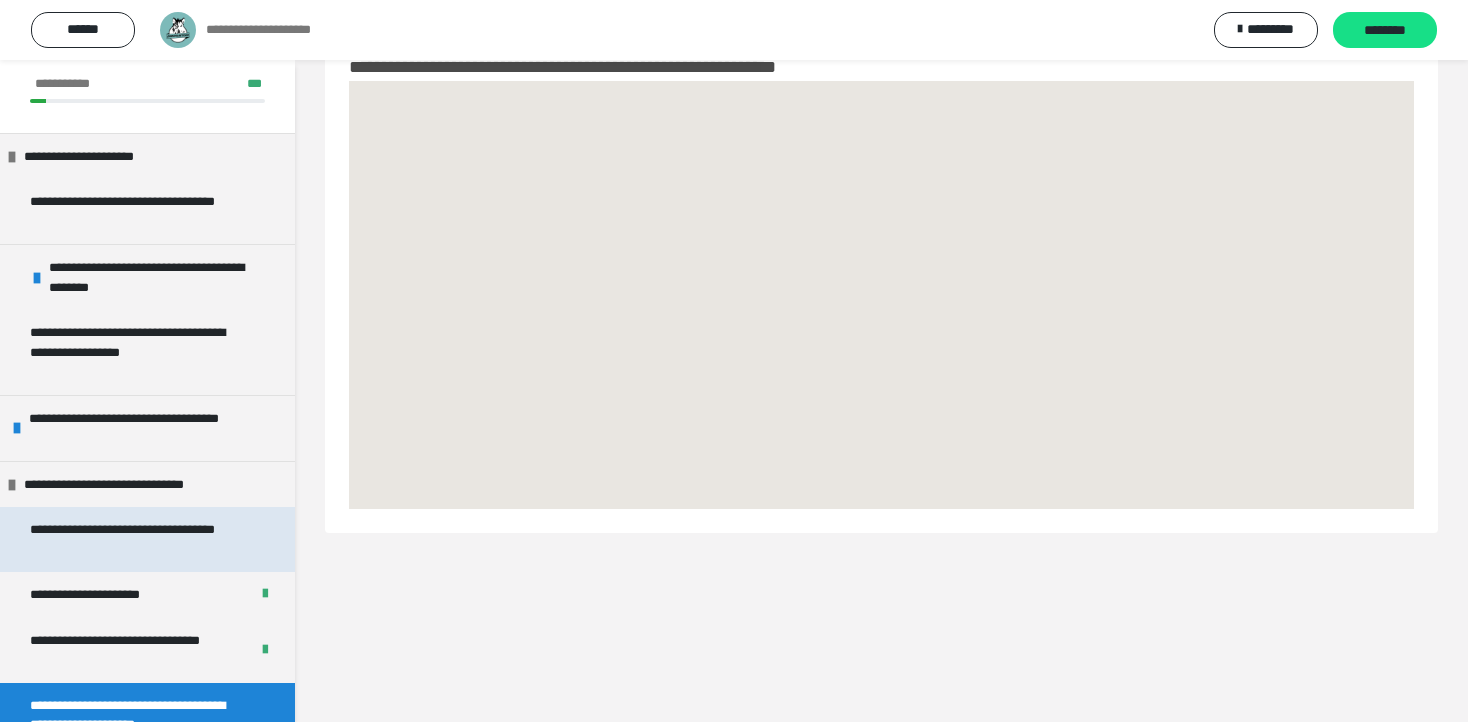 scroll, scrollTop: 206, scrollLeft: 0, axis: vertical 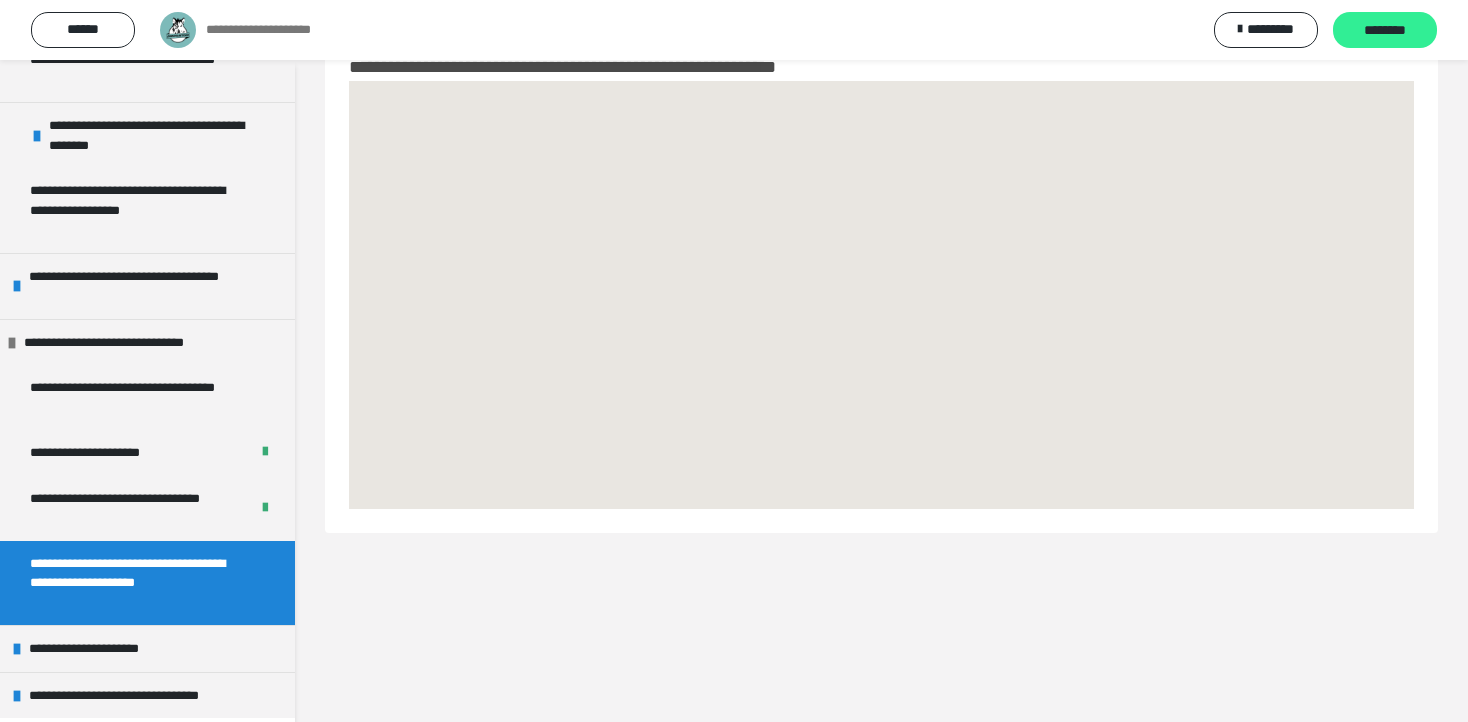 drag, startPoint x: 1399, startPoint y: 27, endPoint x: 1484, endPoint y: 158, distance: 156.16017 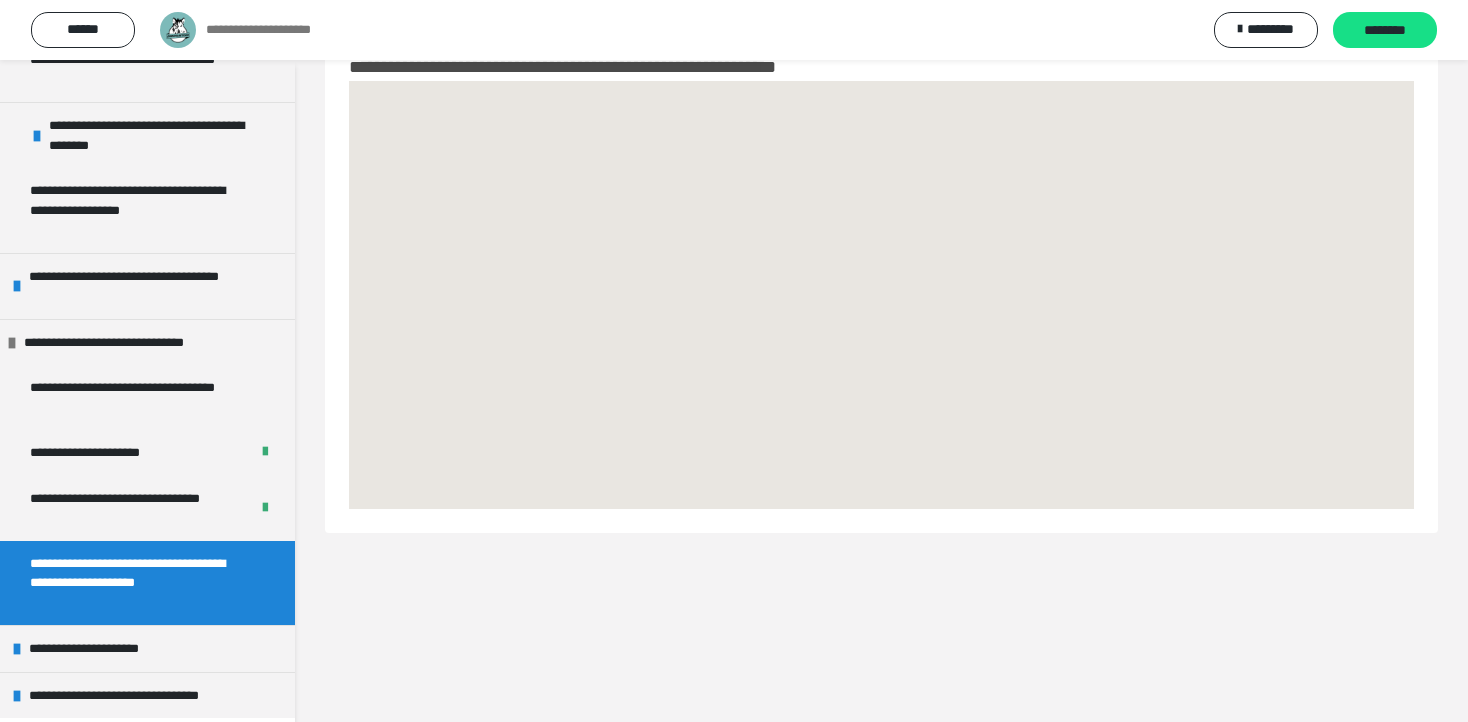 click on "********" at bounding box center (1385, 31) 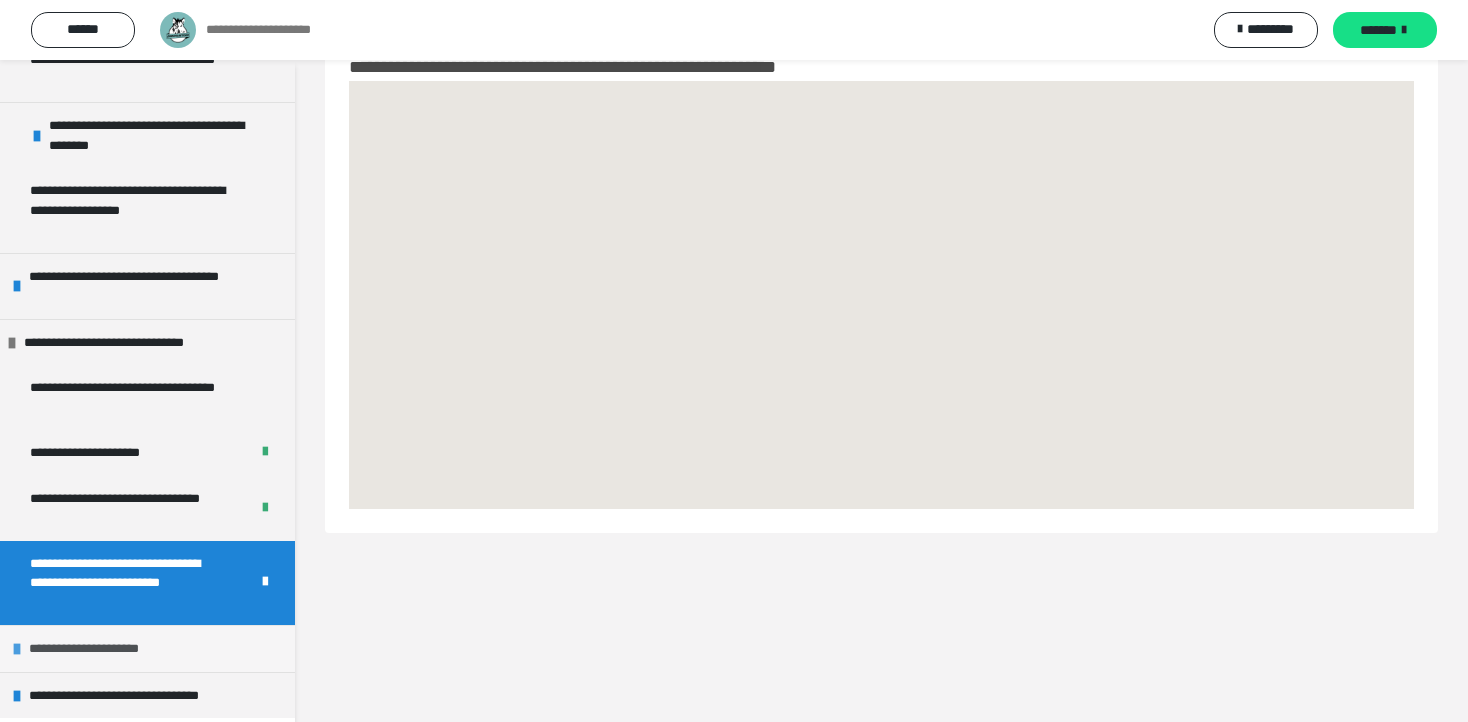 click on "**********" at bounding box center (106, 649) 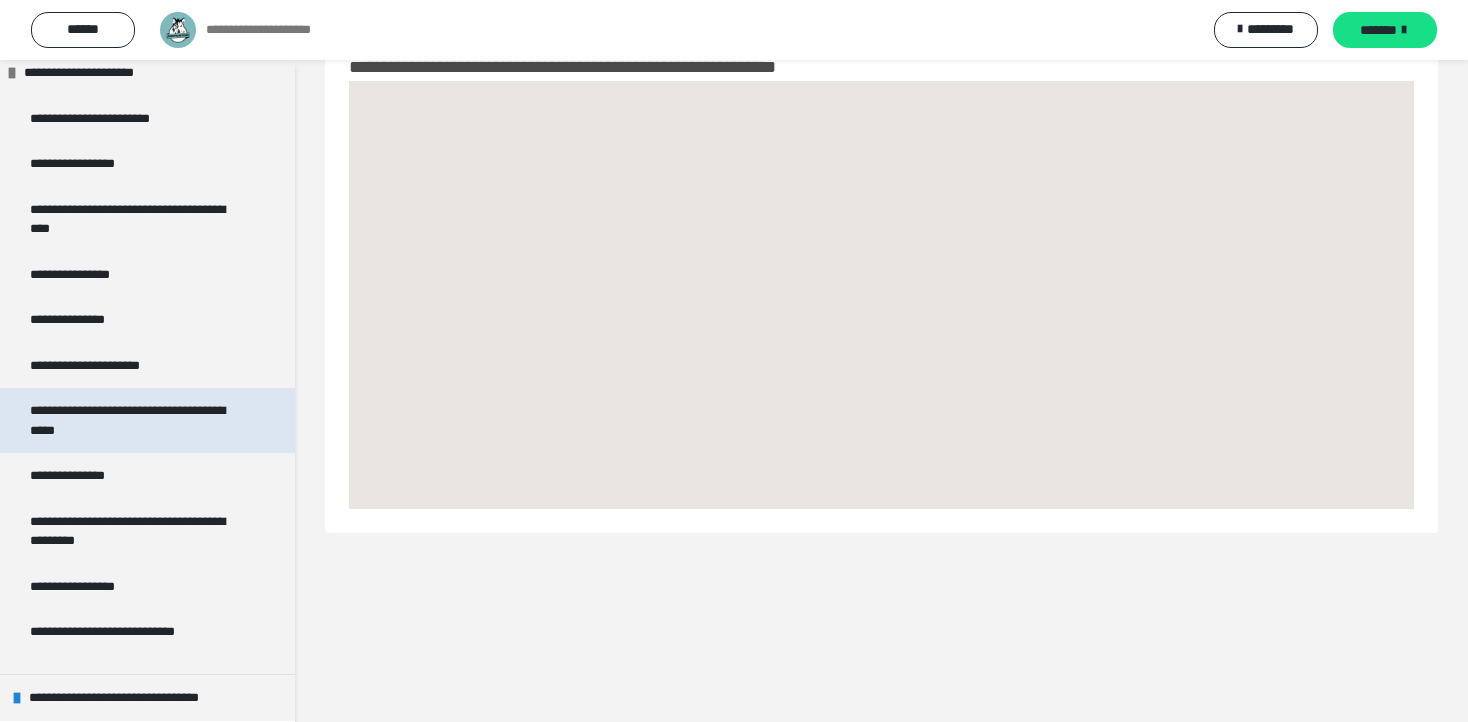 scroll, scrollTop: 785, scrollLeft: 0, axis: vertical 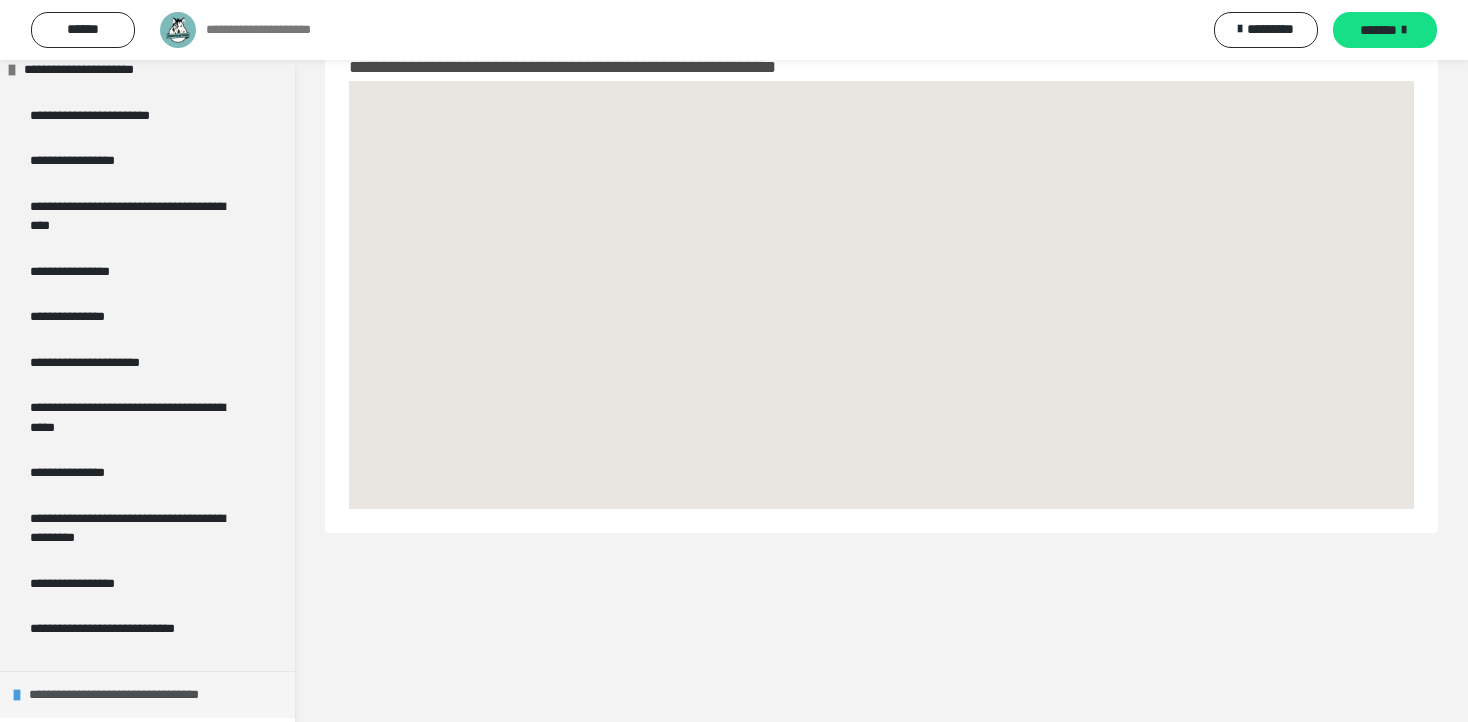 click on "**********" at bounding box center (133, 695) 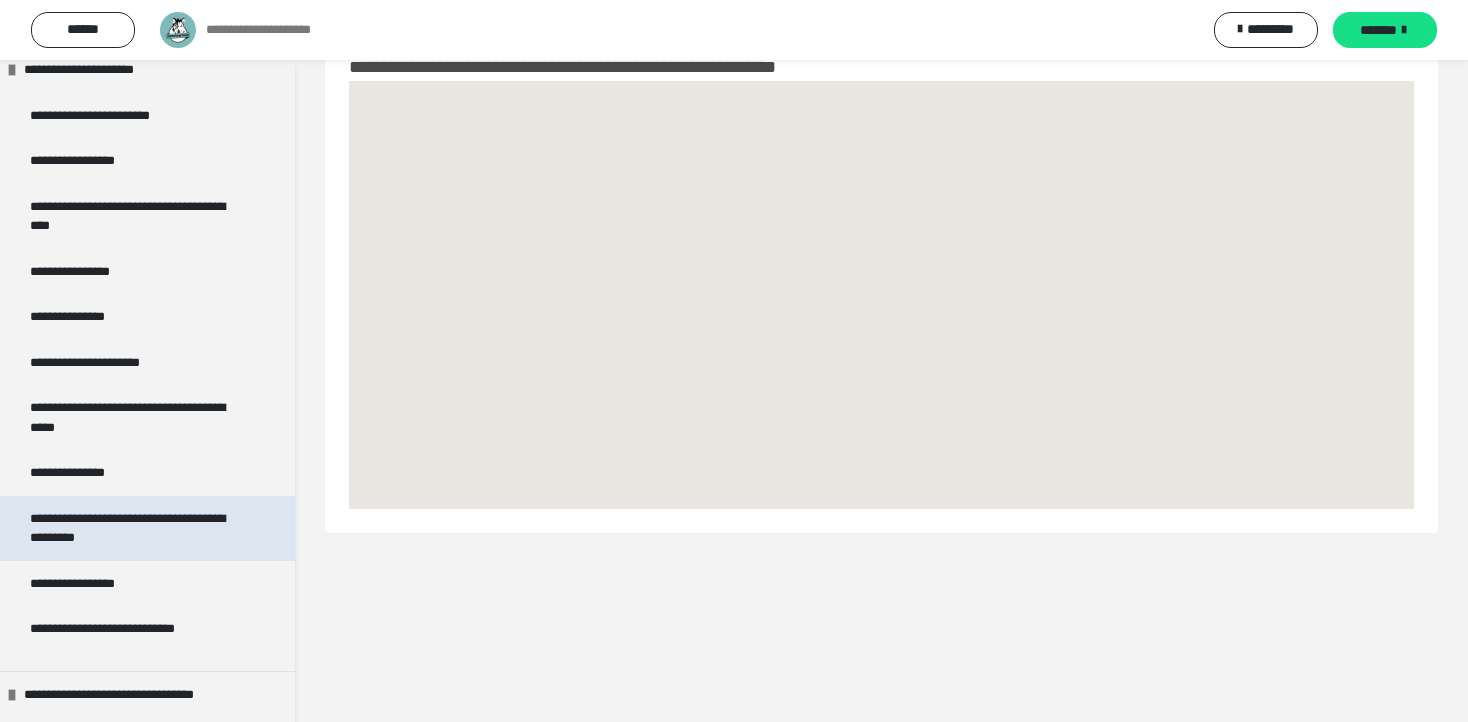 scroll, scrollTop: 830, scrollLeft: 0, axis: vertical 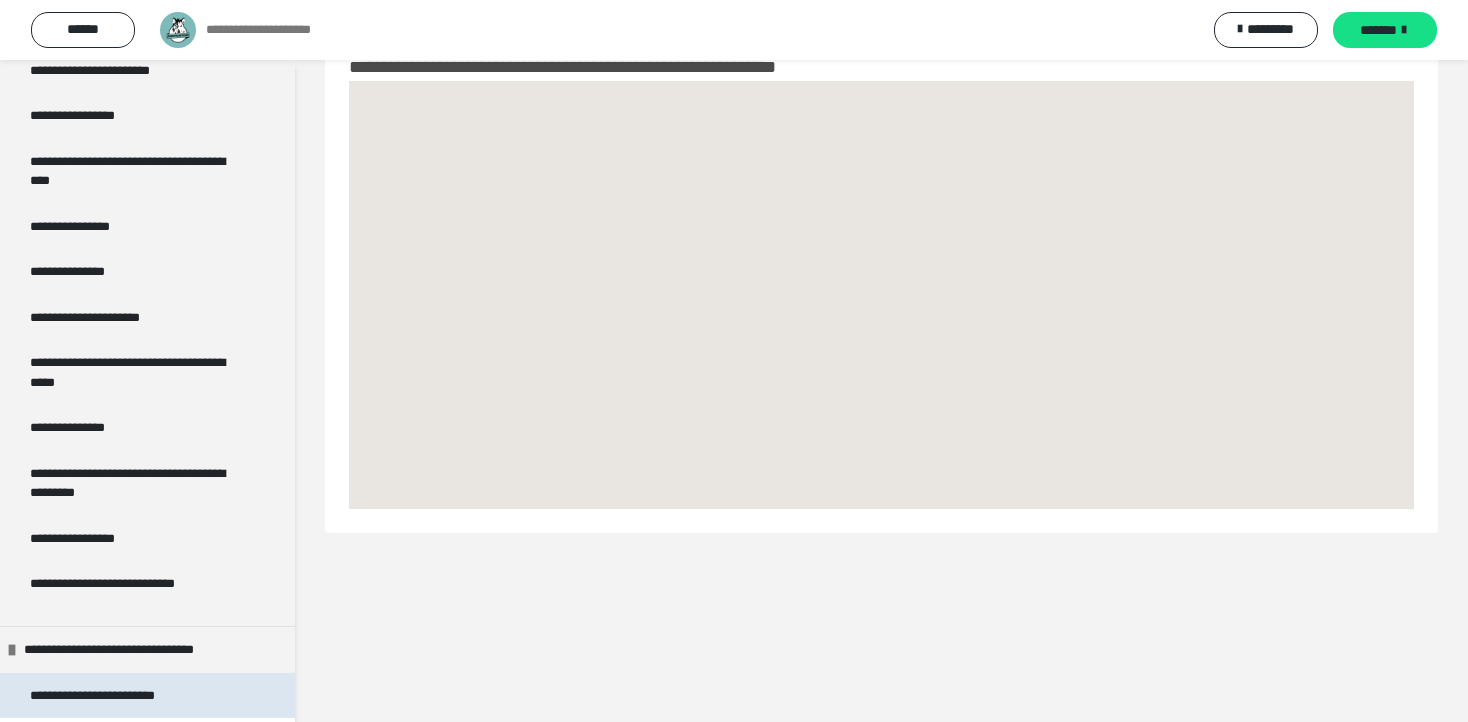 click on "**********" at bounding box center [147, 696] 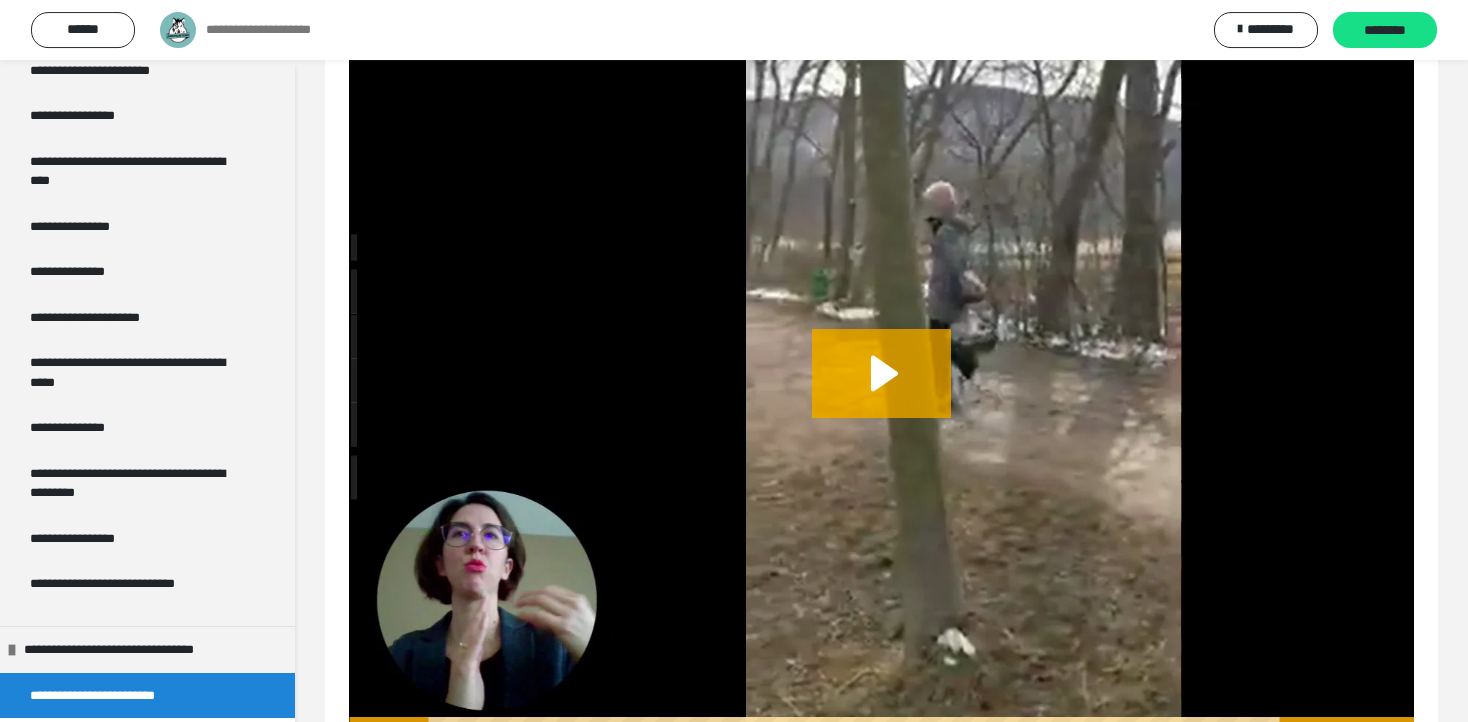 scroll, scrollTop: 376, scrollLeft: 0, axis: vertical 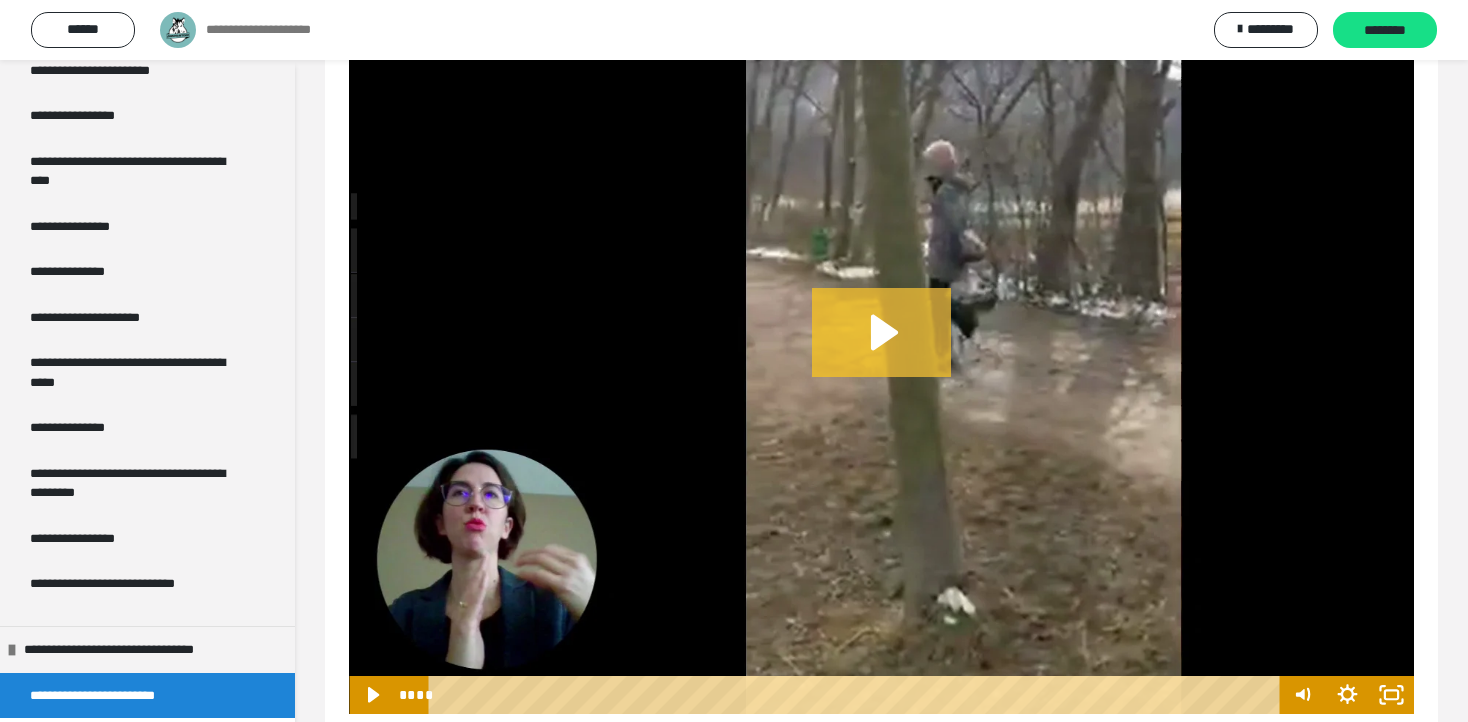 click 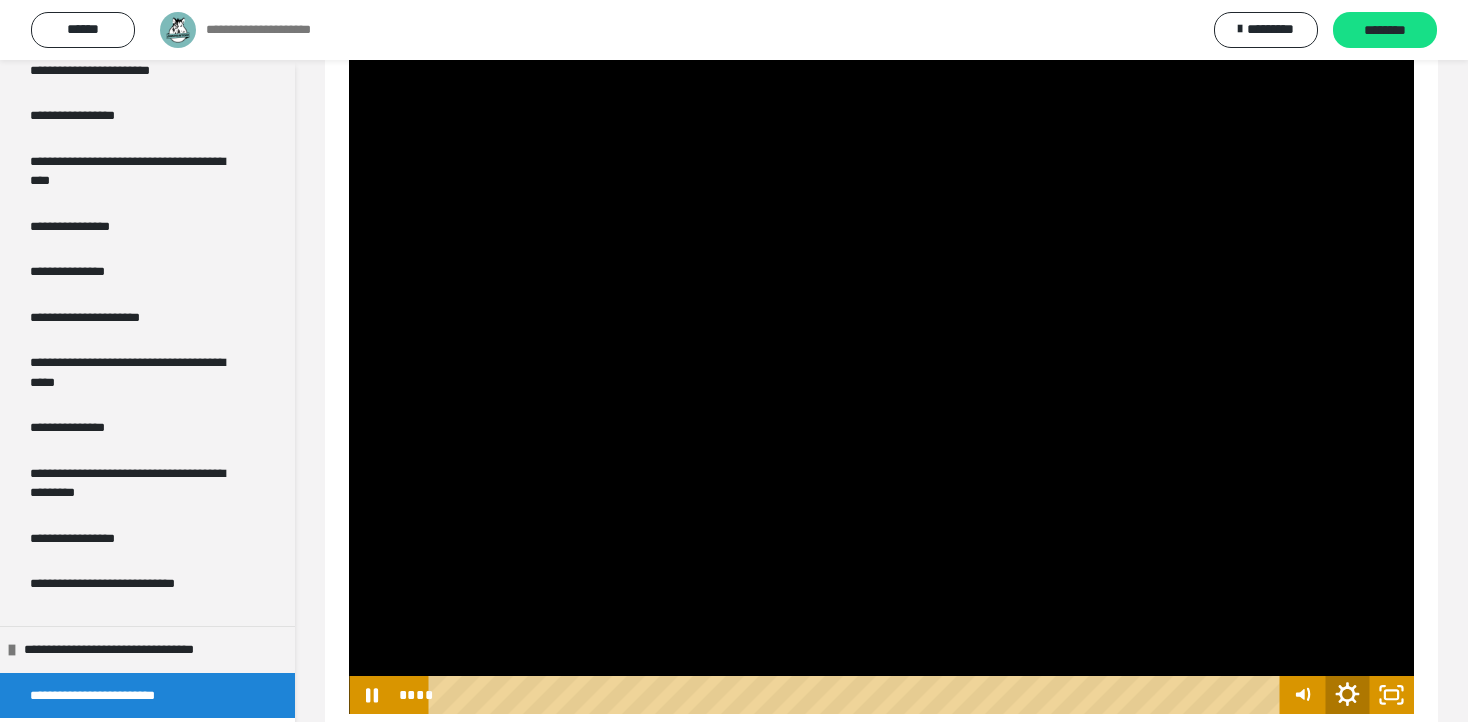 click 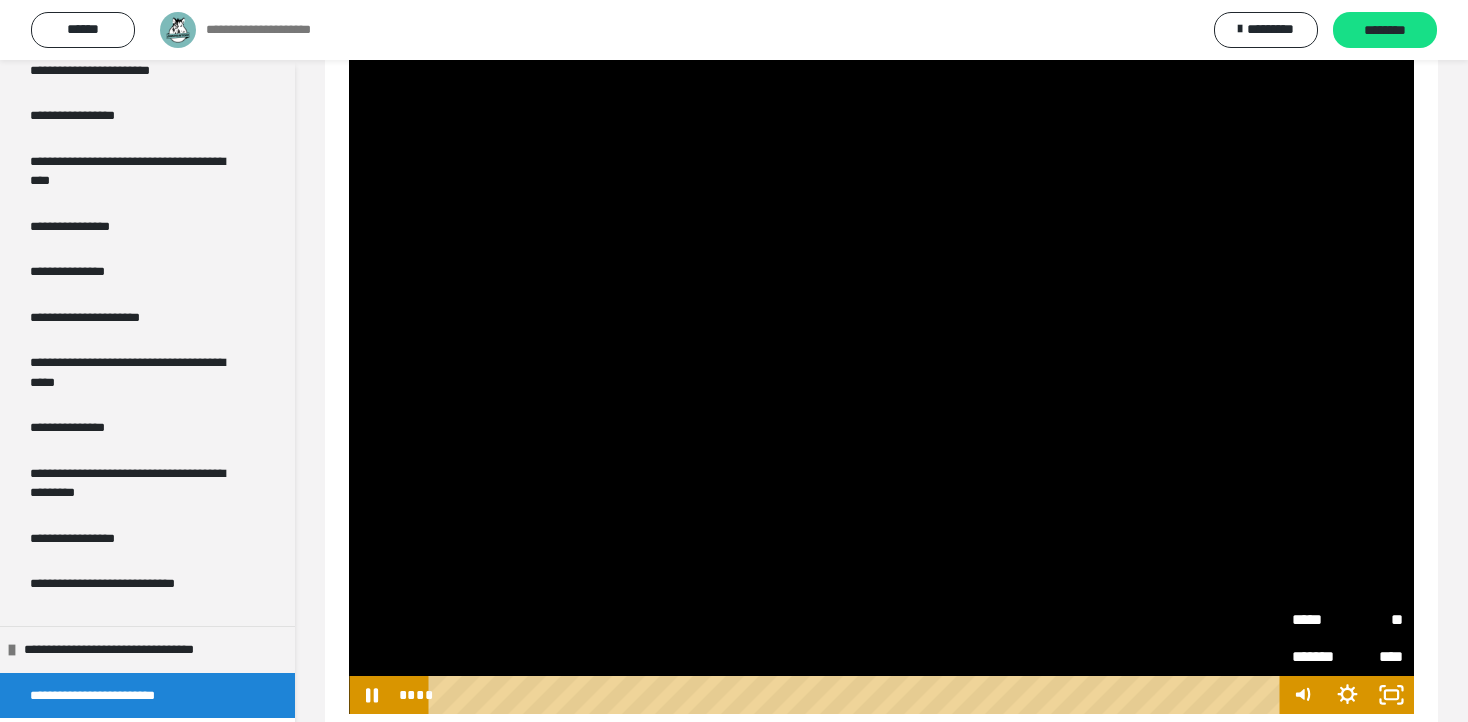click on "****" at bounding box center [1374, 657] 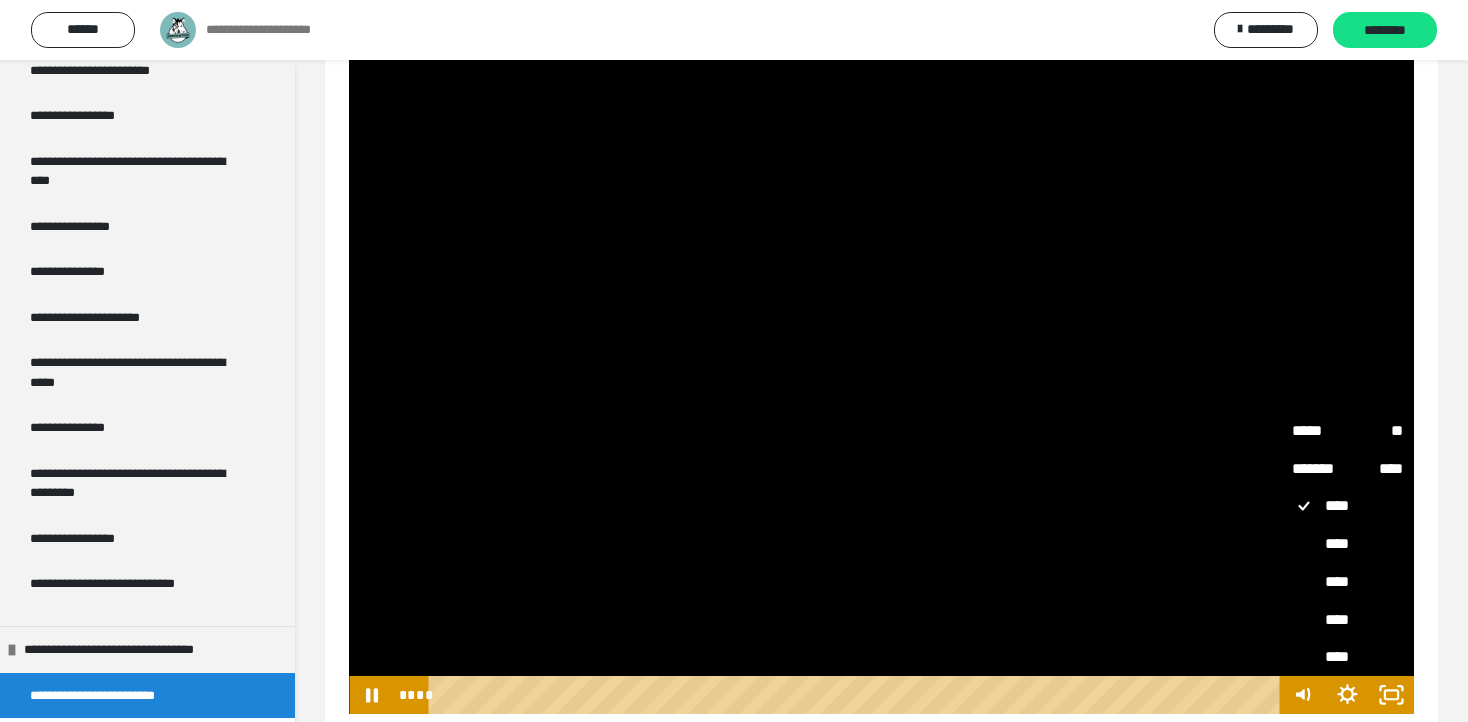 click on "****" at bounding box center (1347, 657) 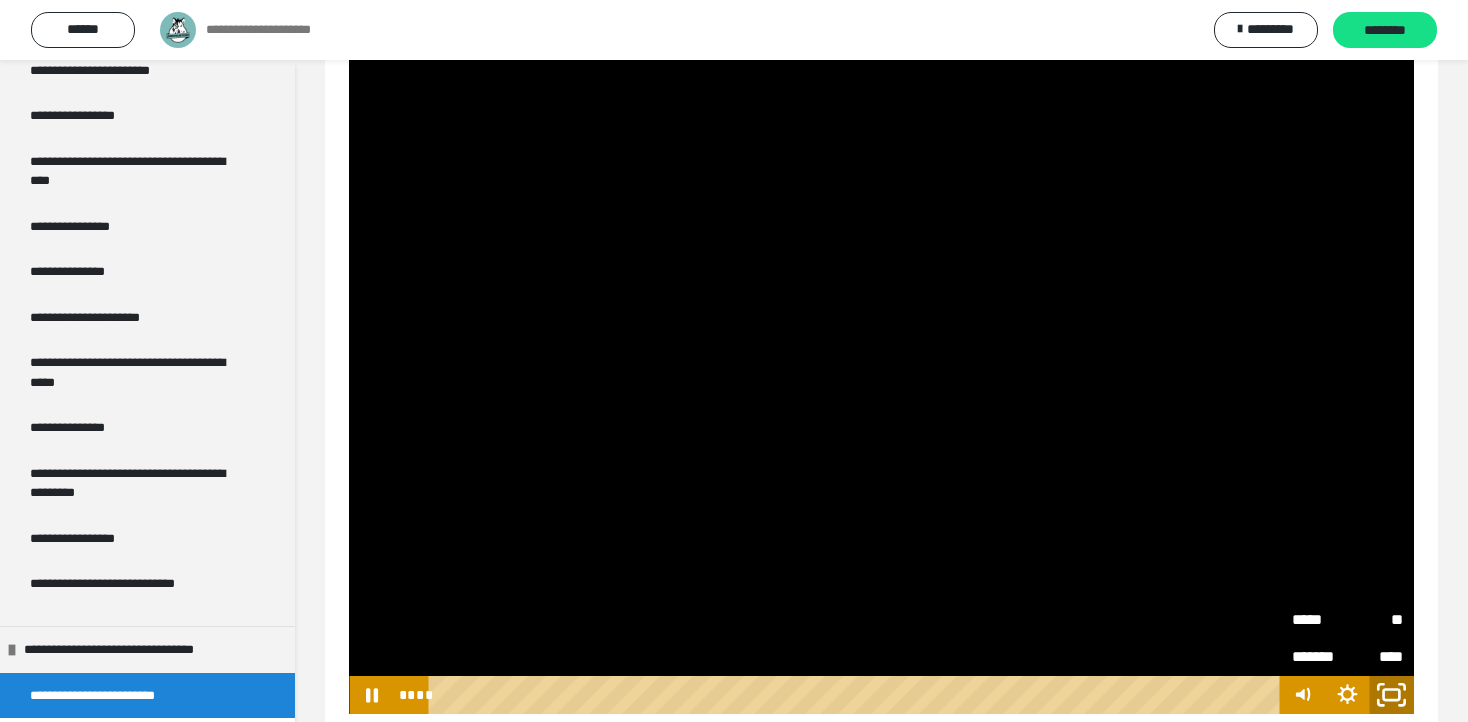 click 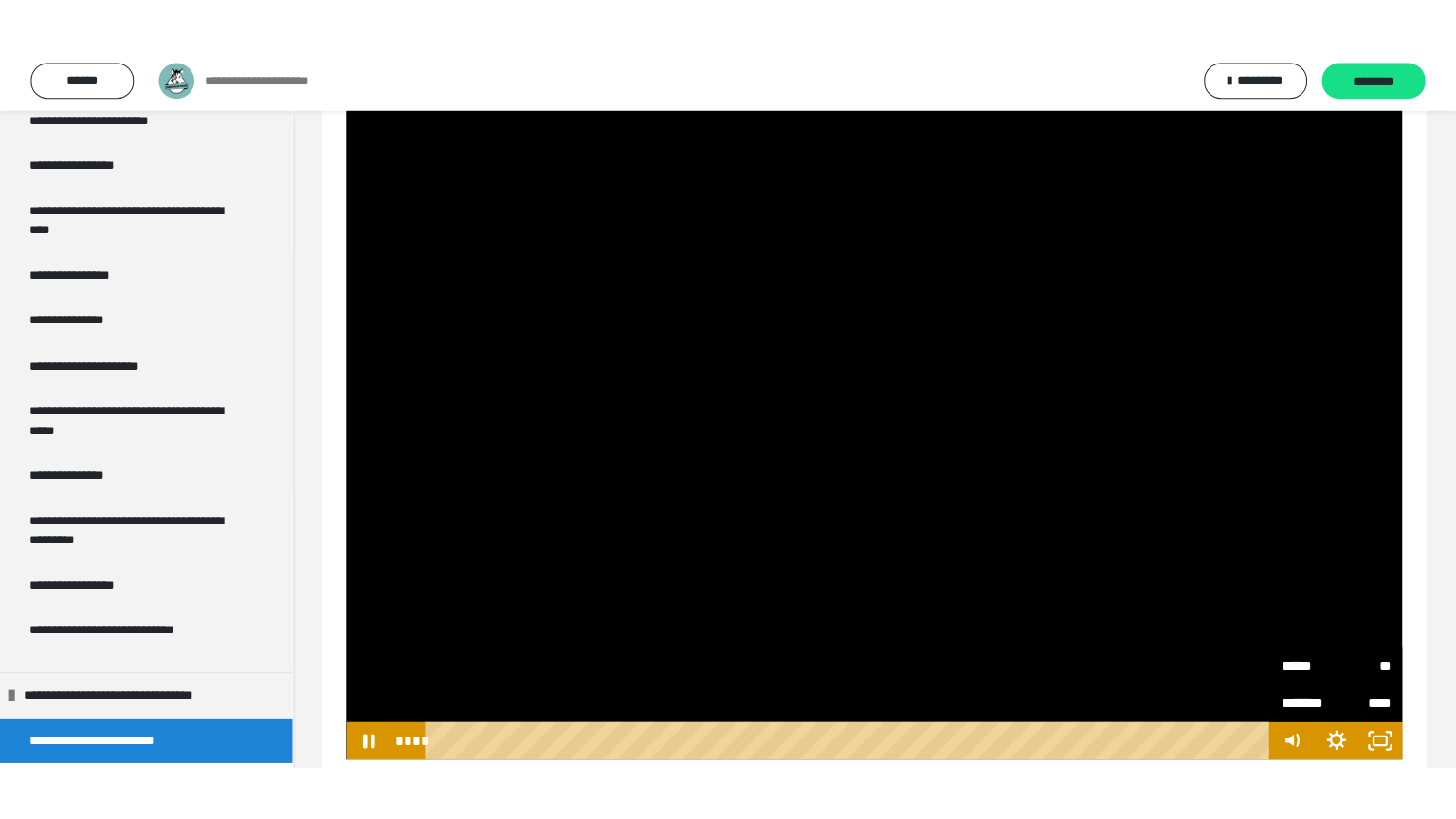 scroll, scrollTop: 300, scrollLeft: 0, axis: vertical 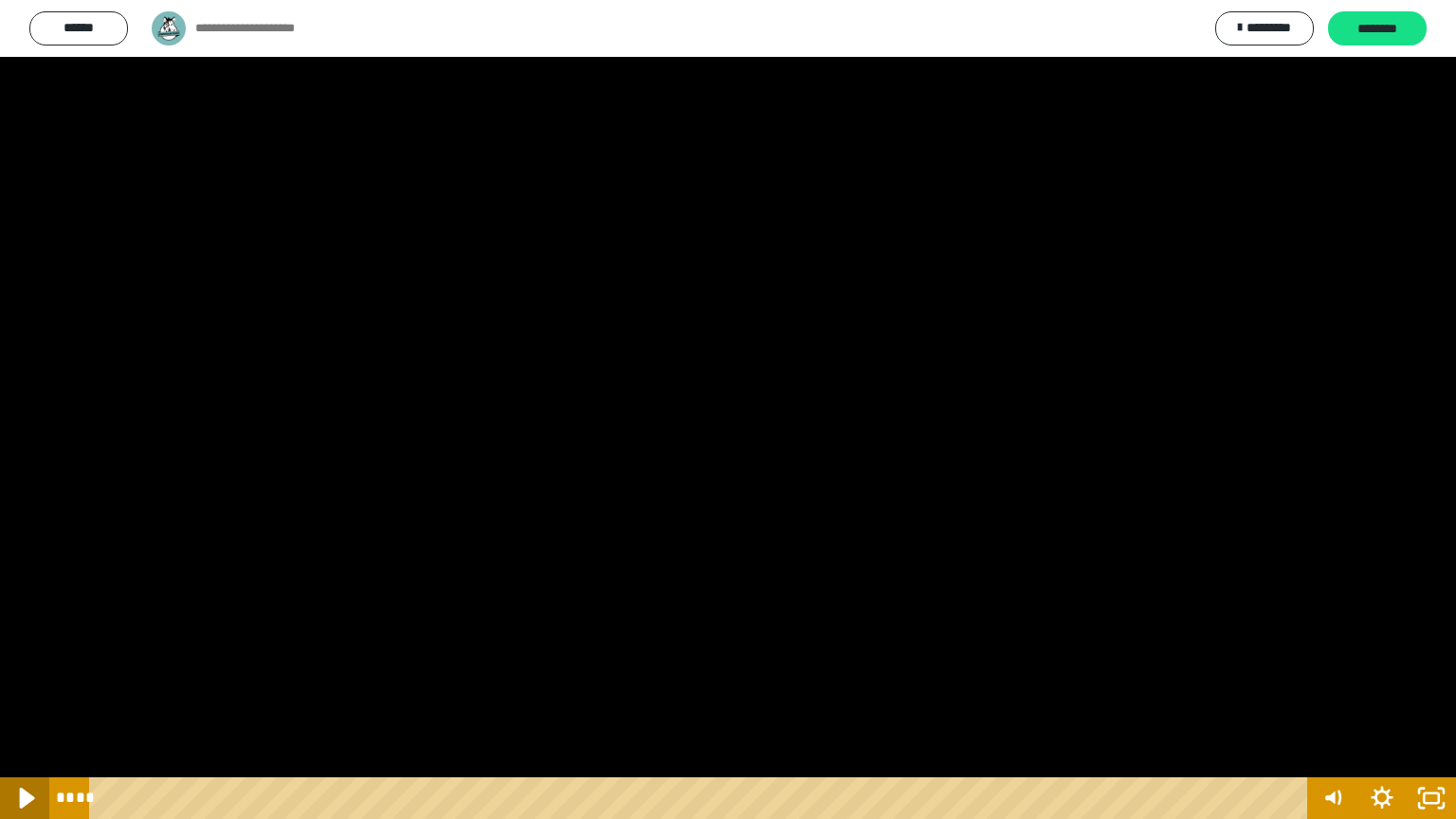 click 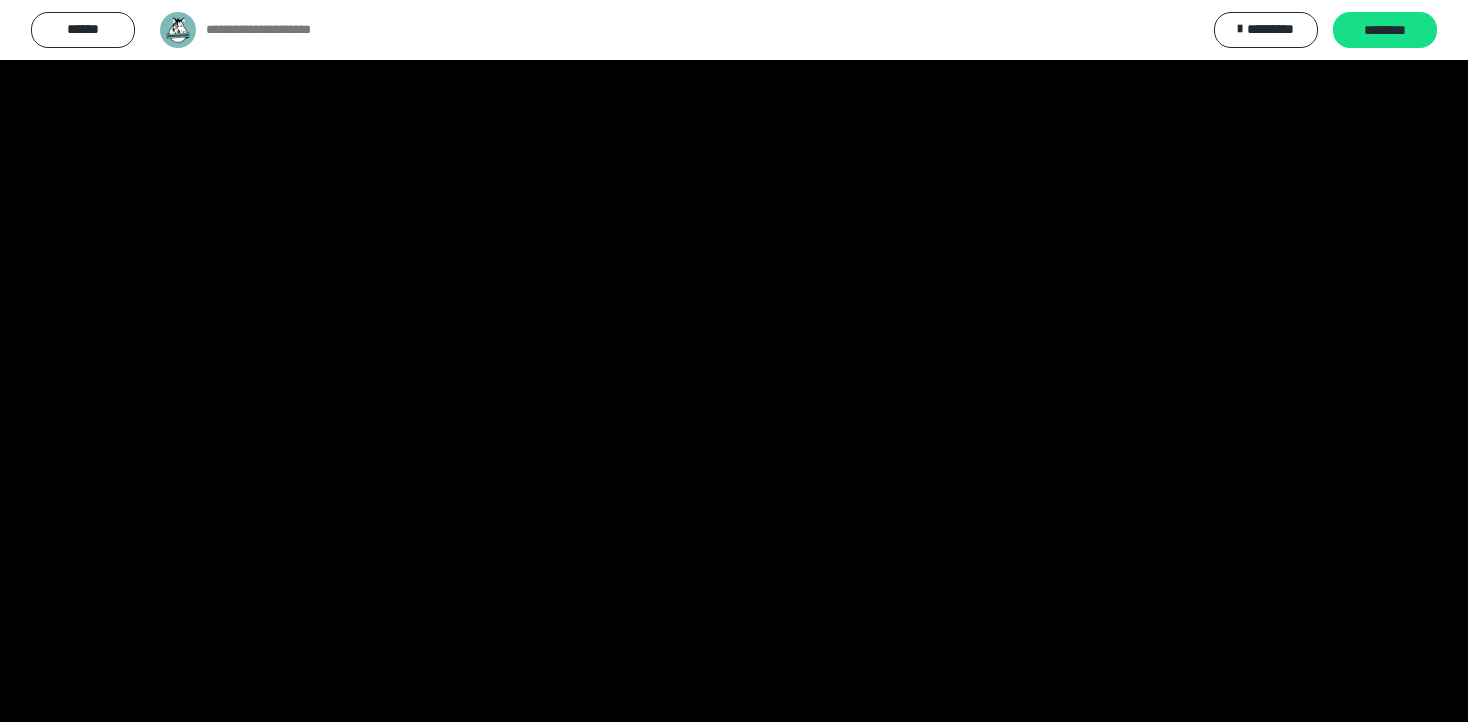 scroll, scrollTop: 830, scrollLeft: 0, axis: vertical 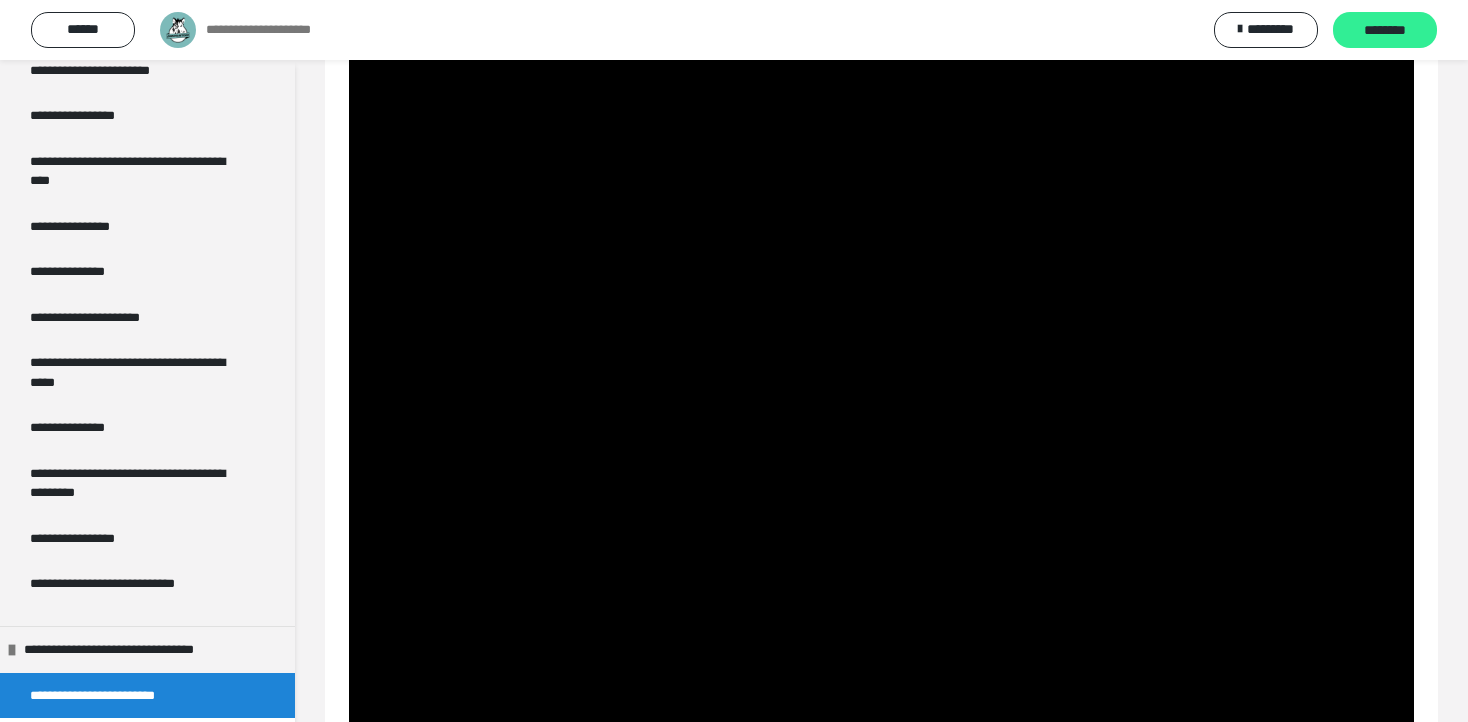 click on "********" at bounding box center [1385, 31] 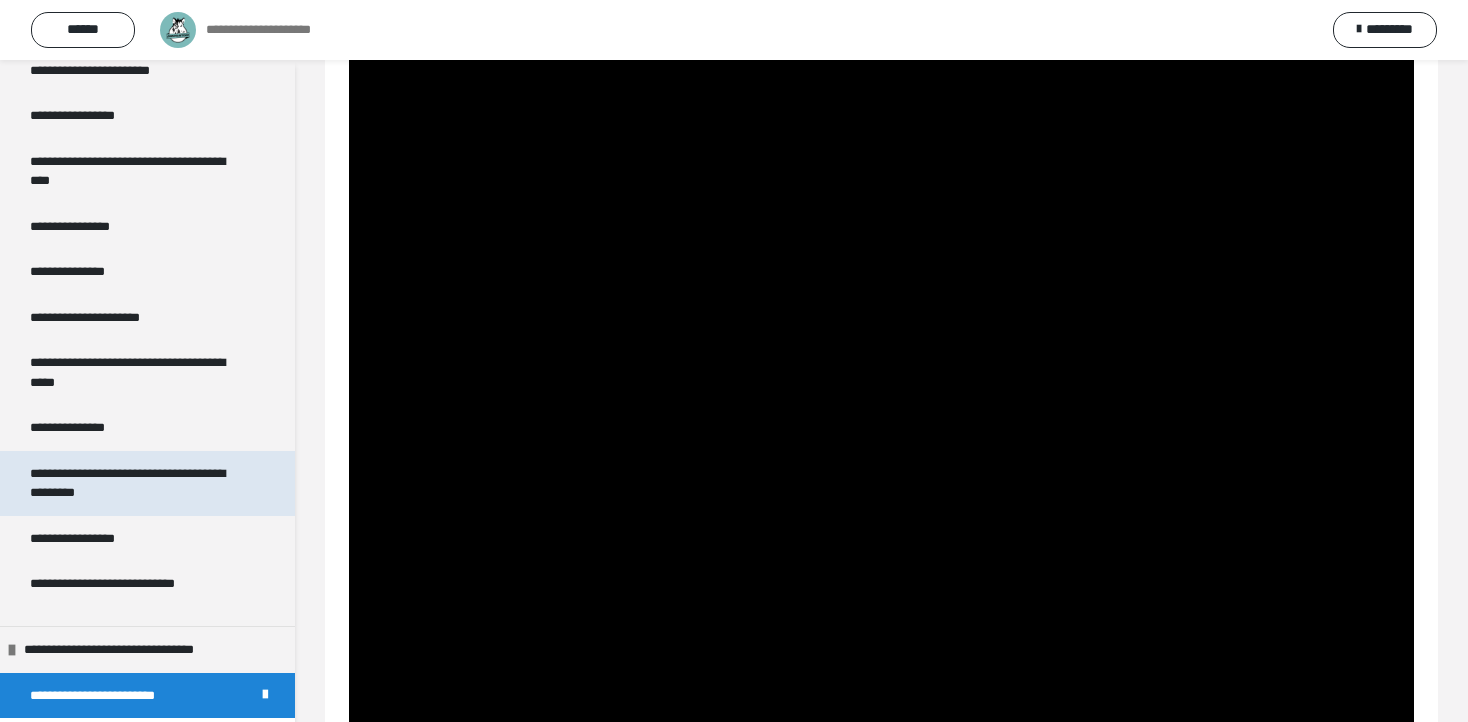 click on "**********" at bounding box center (131, 483) 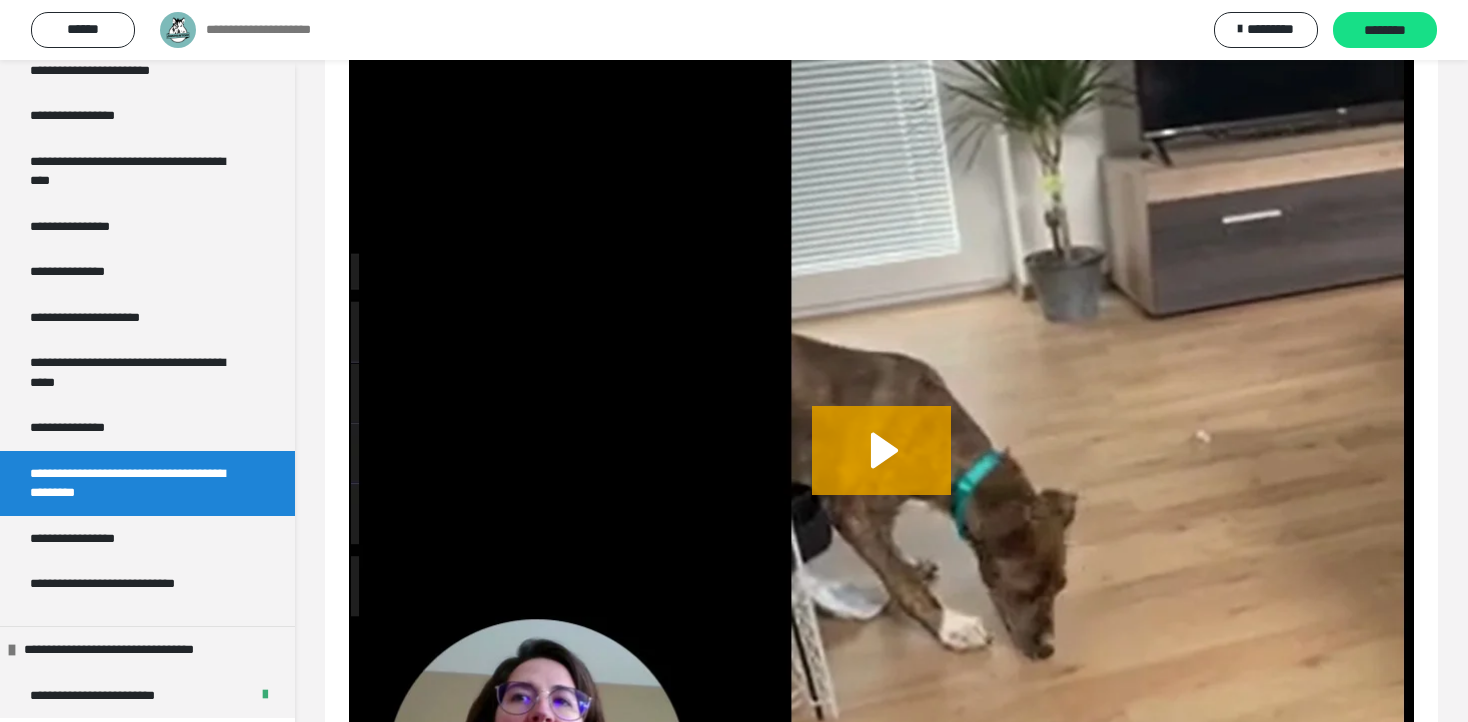 scroll, scrollTop: 376, scrollLeft: 0, axis: vertical 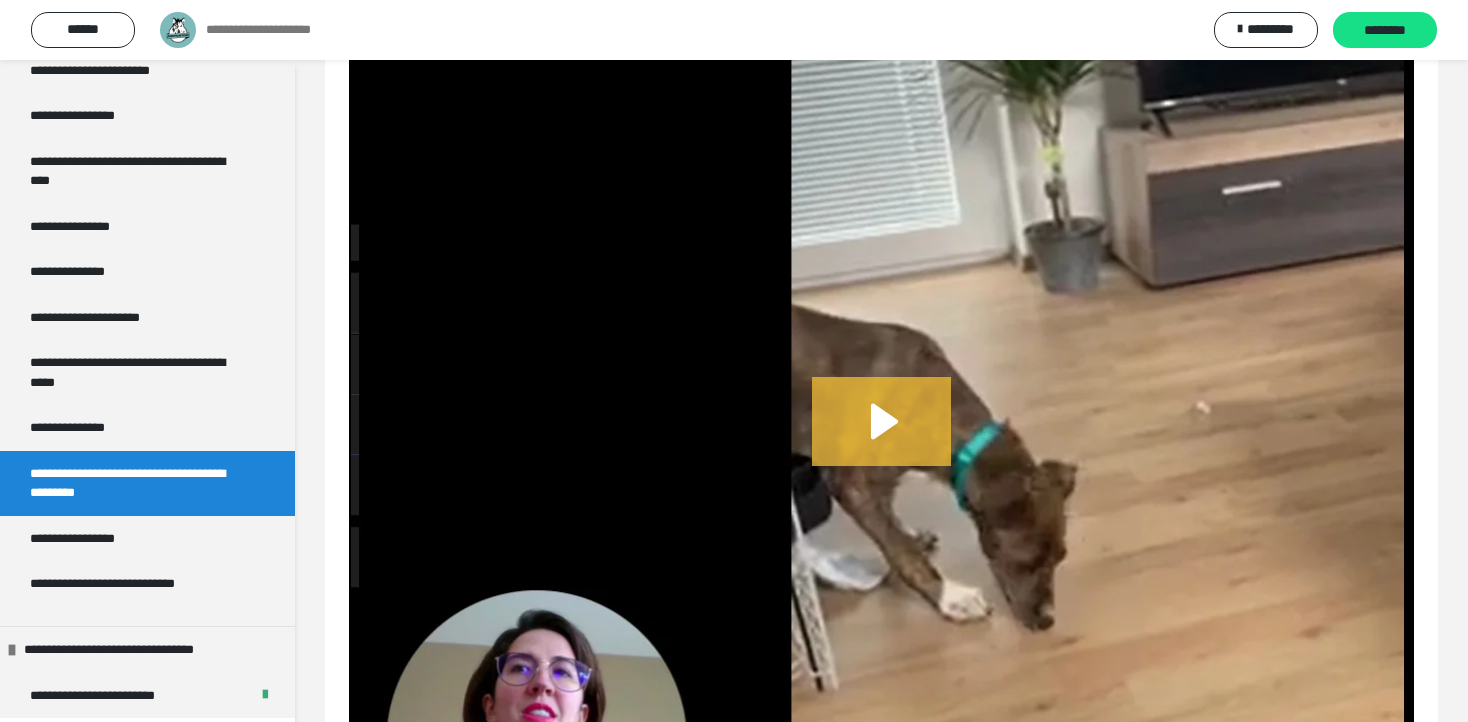 click 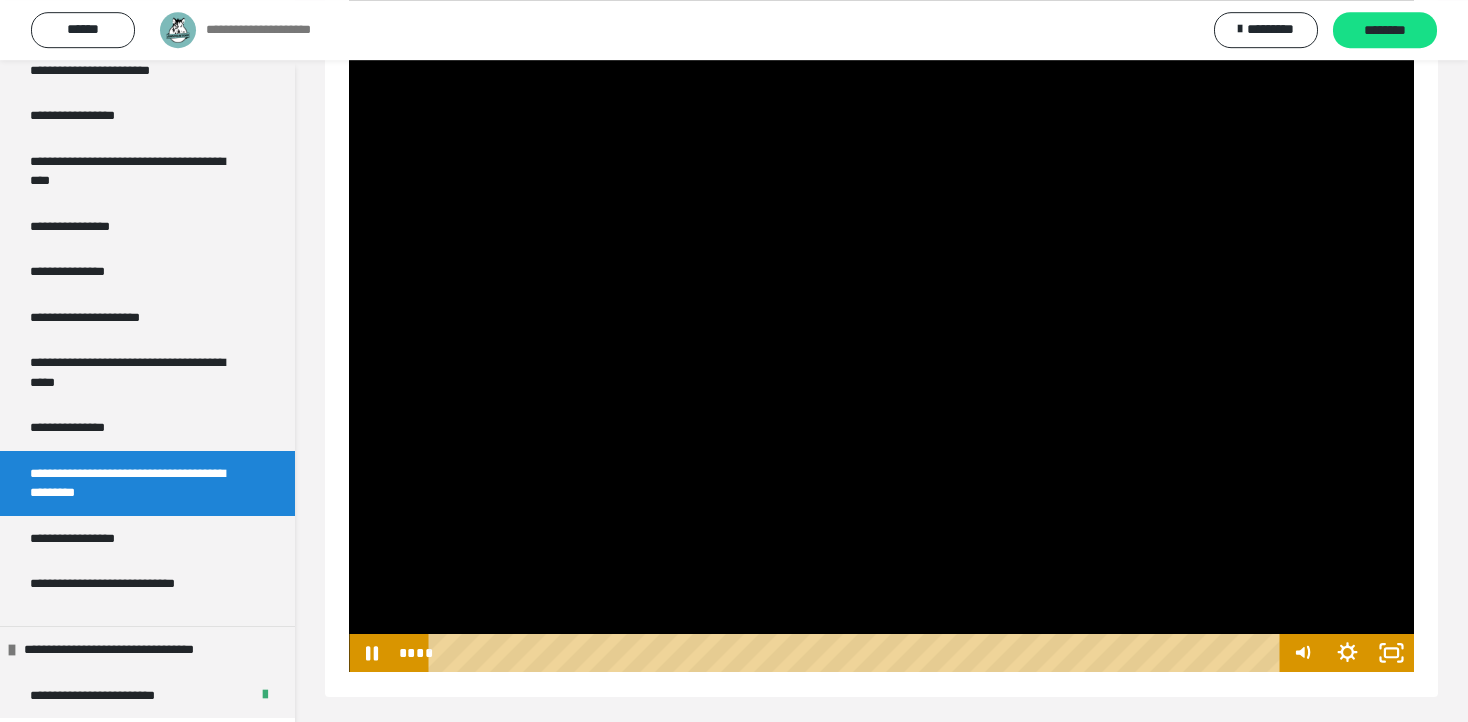 scroll, scrollTop: 661, scrollLeft: 0, axis: vertical 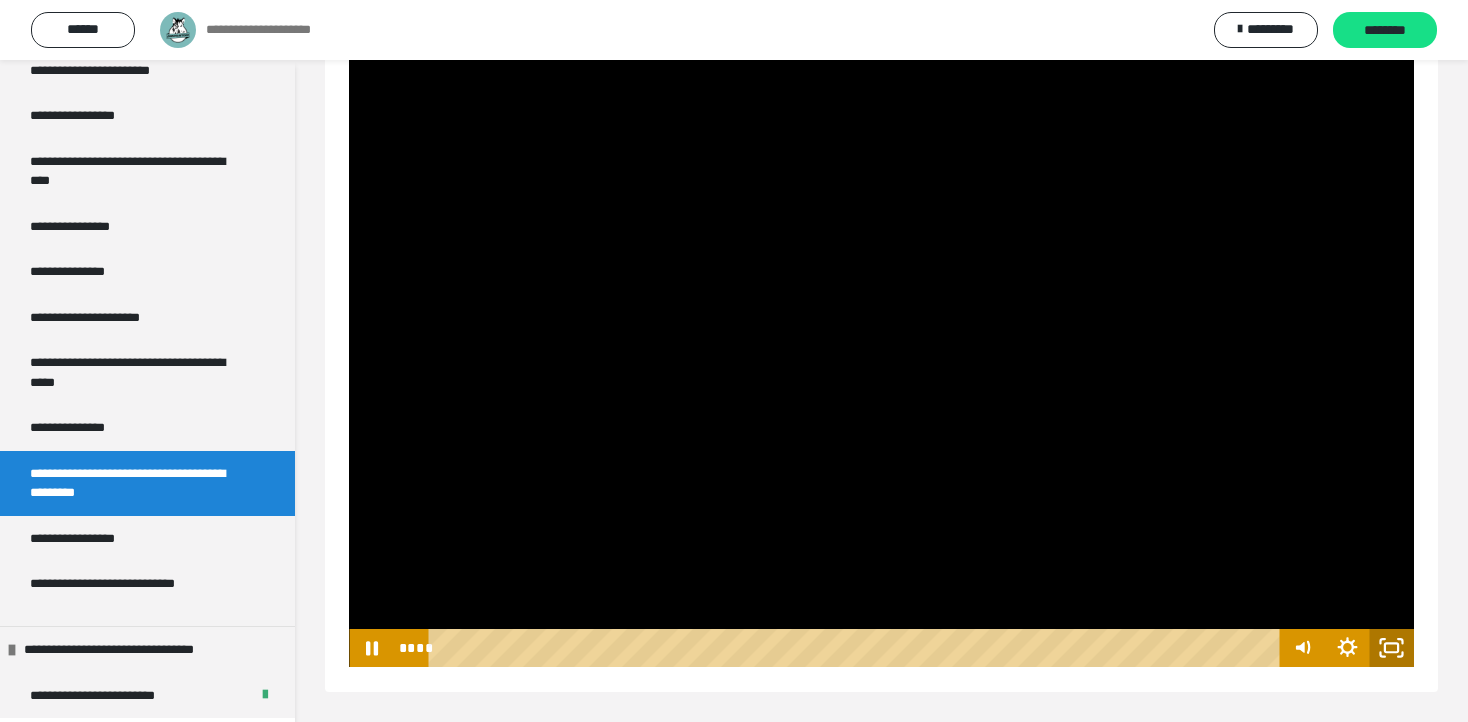 click 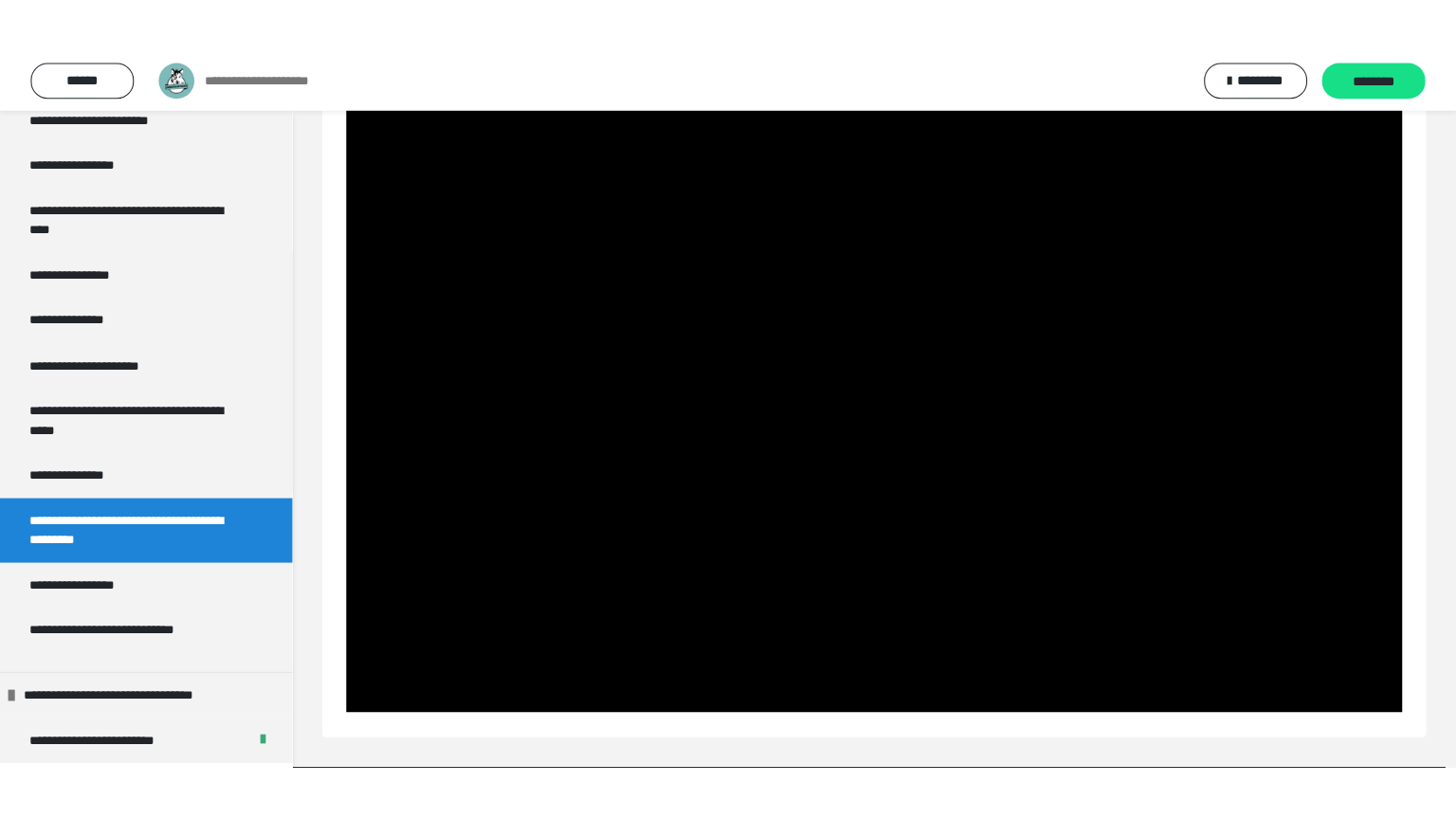 scroll, scrollTop: 560, scrollLeft: 0, axis: vertical 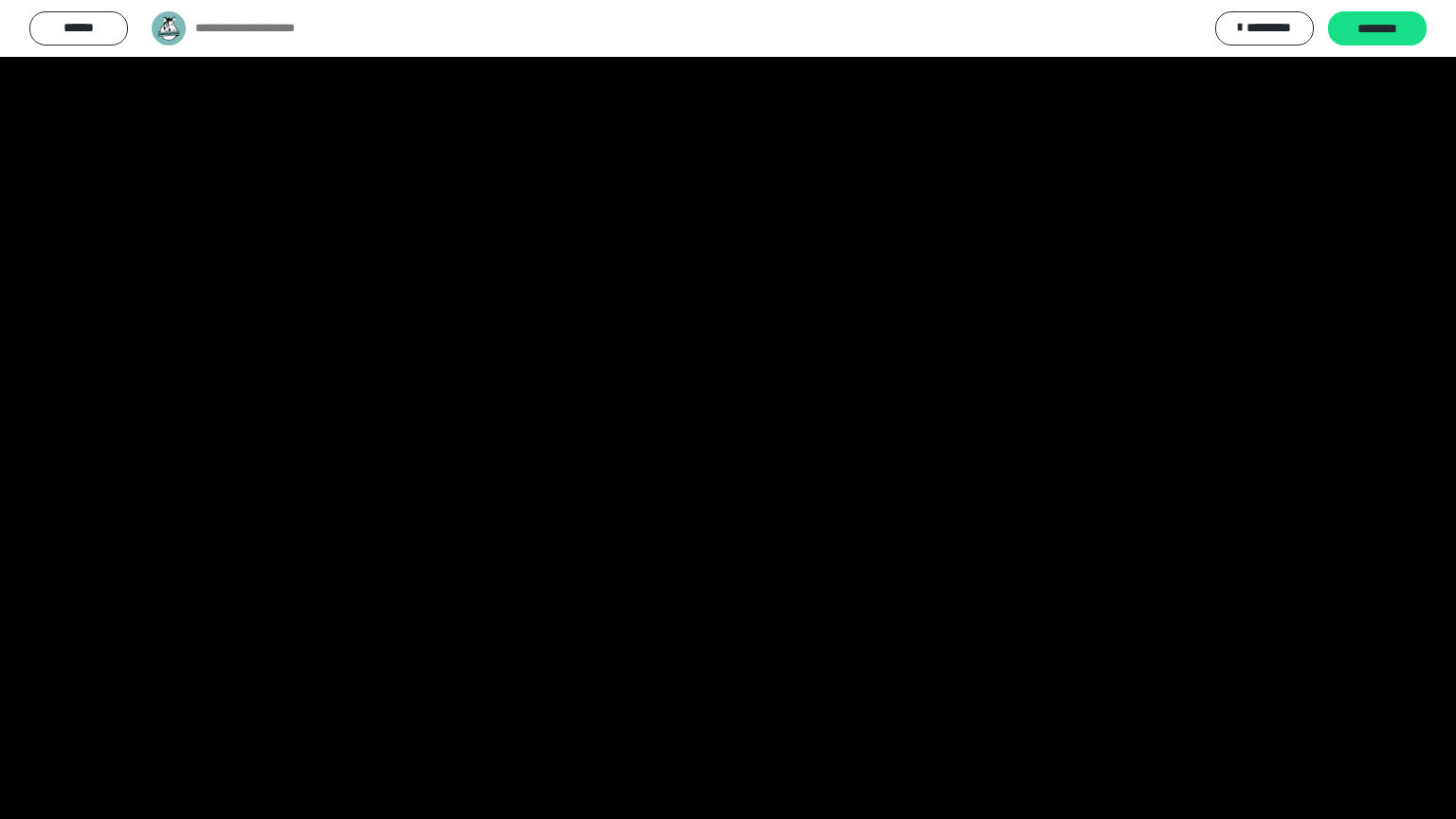 type 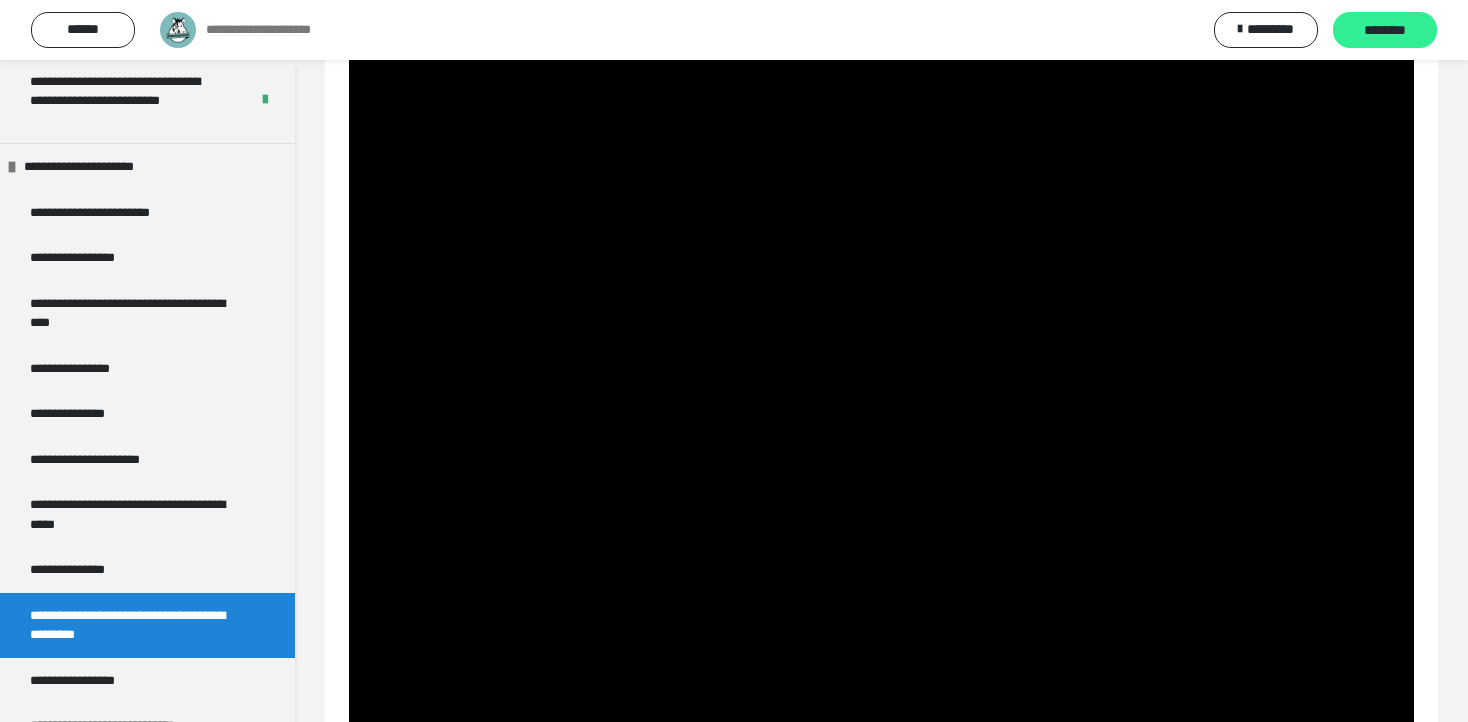 click on "********" at bounding box center [1385, 31] 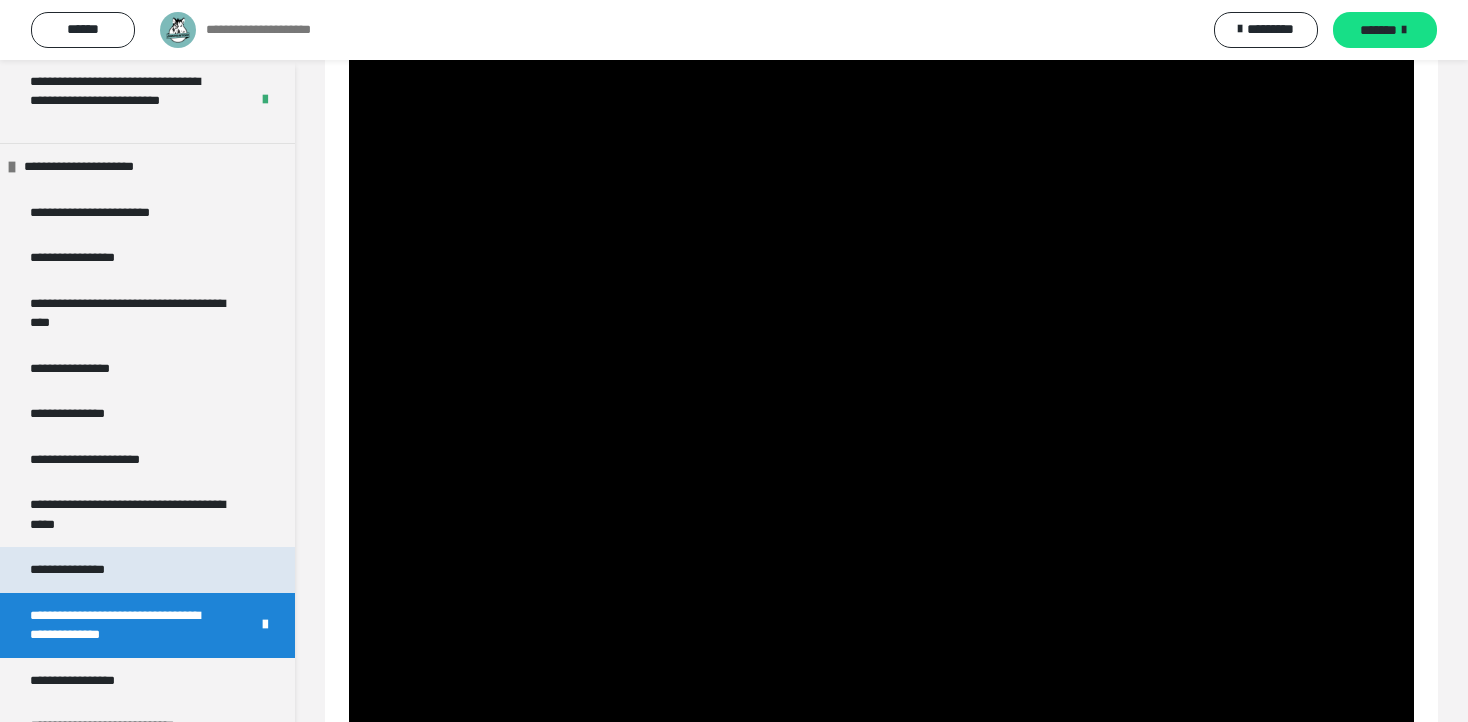click on "**********" at bounding box center [147, 570] 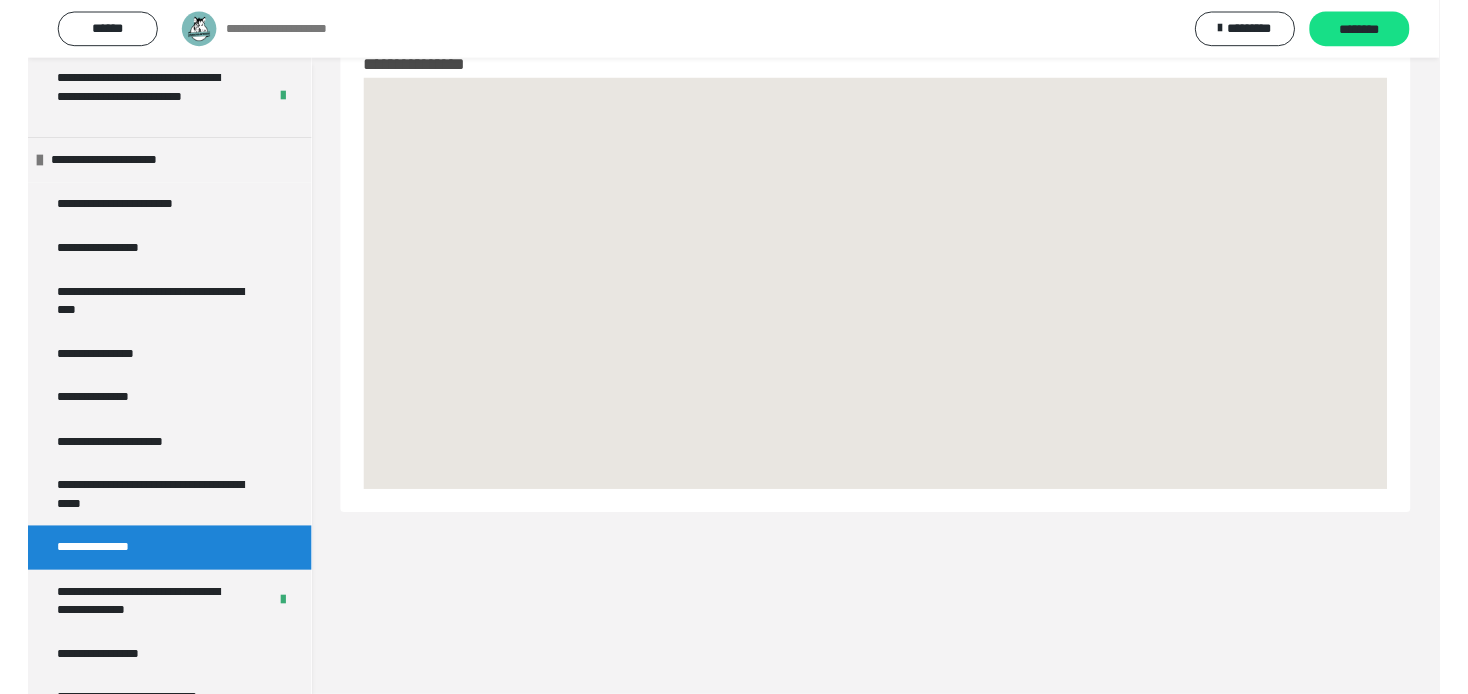 scroll, scrollTop: 60, scrollLeft: 0, axis: vertical 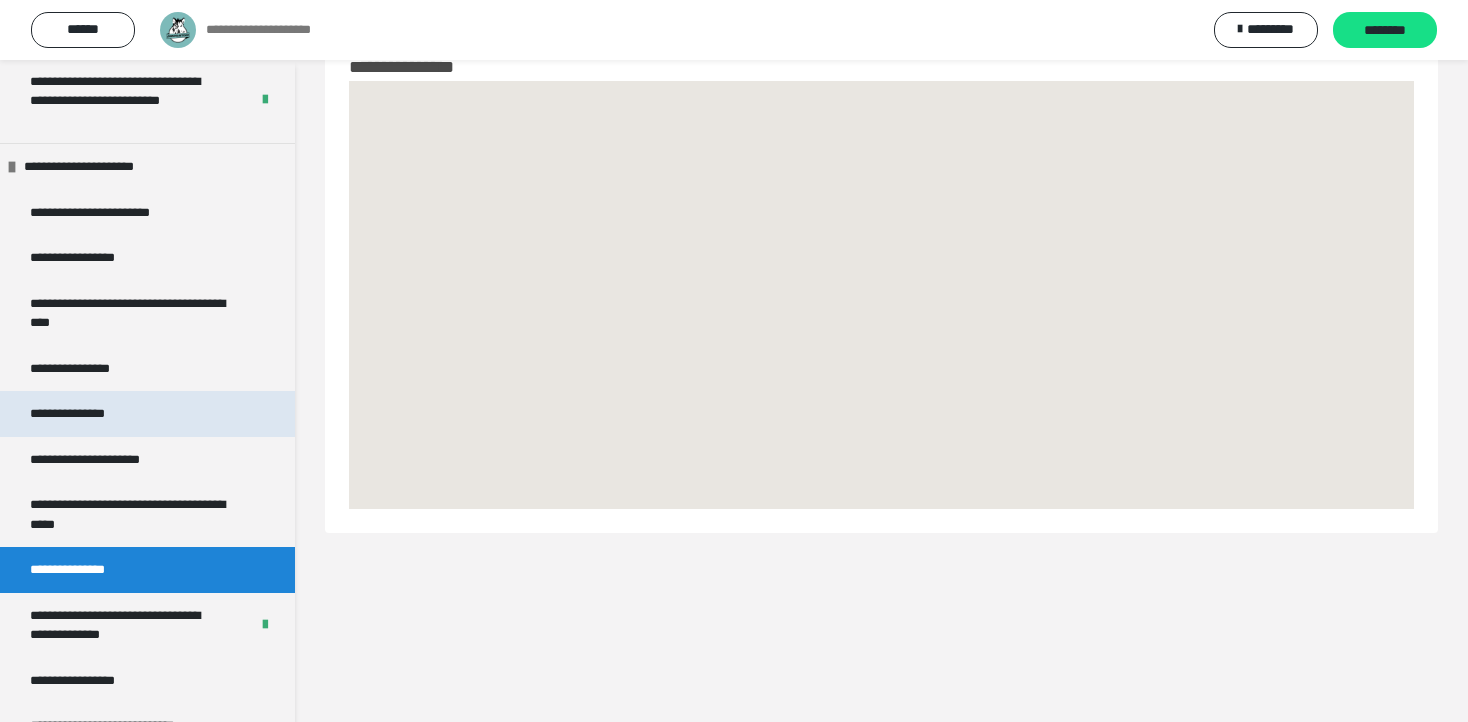 click on "**********" at bounding box center (147, 414) 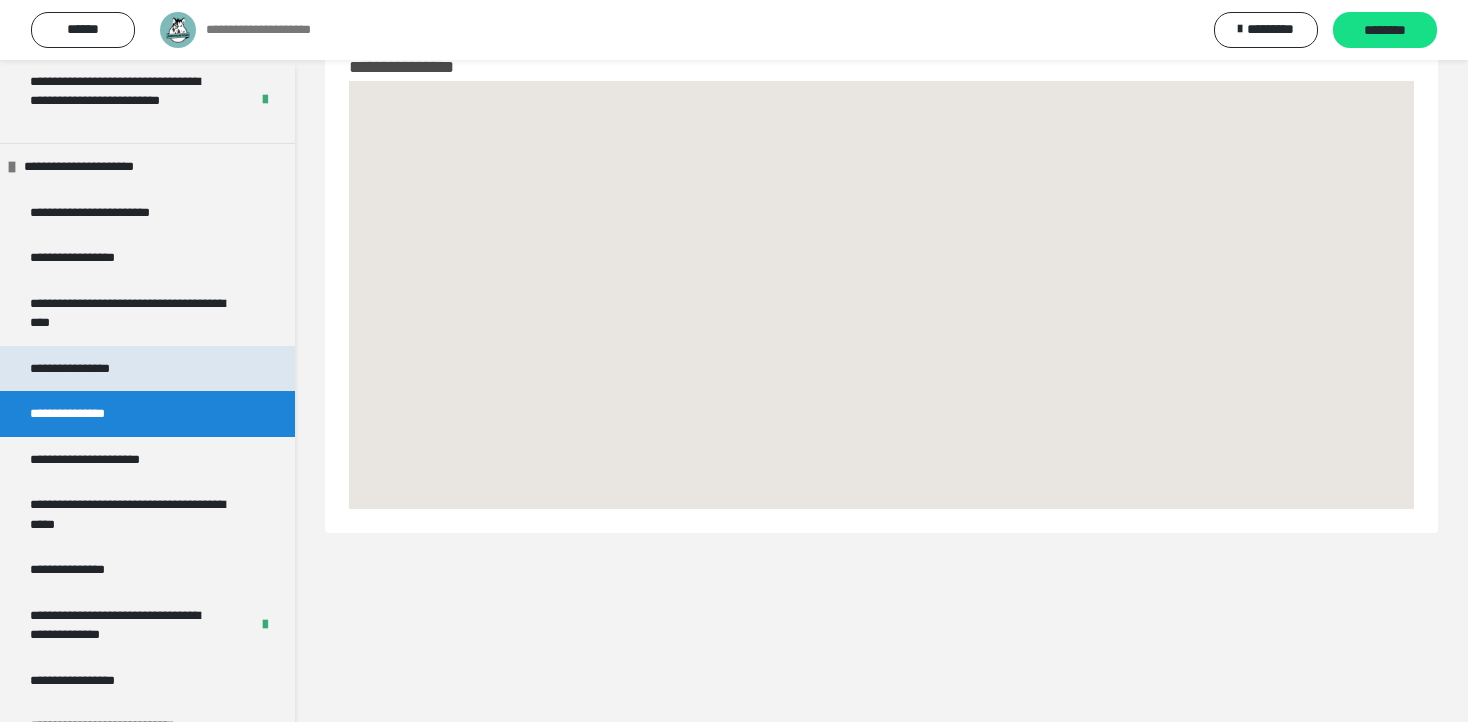 click on "**********" at bounding box center (89, 369) 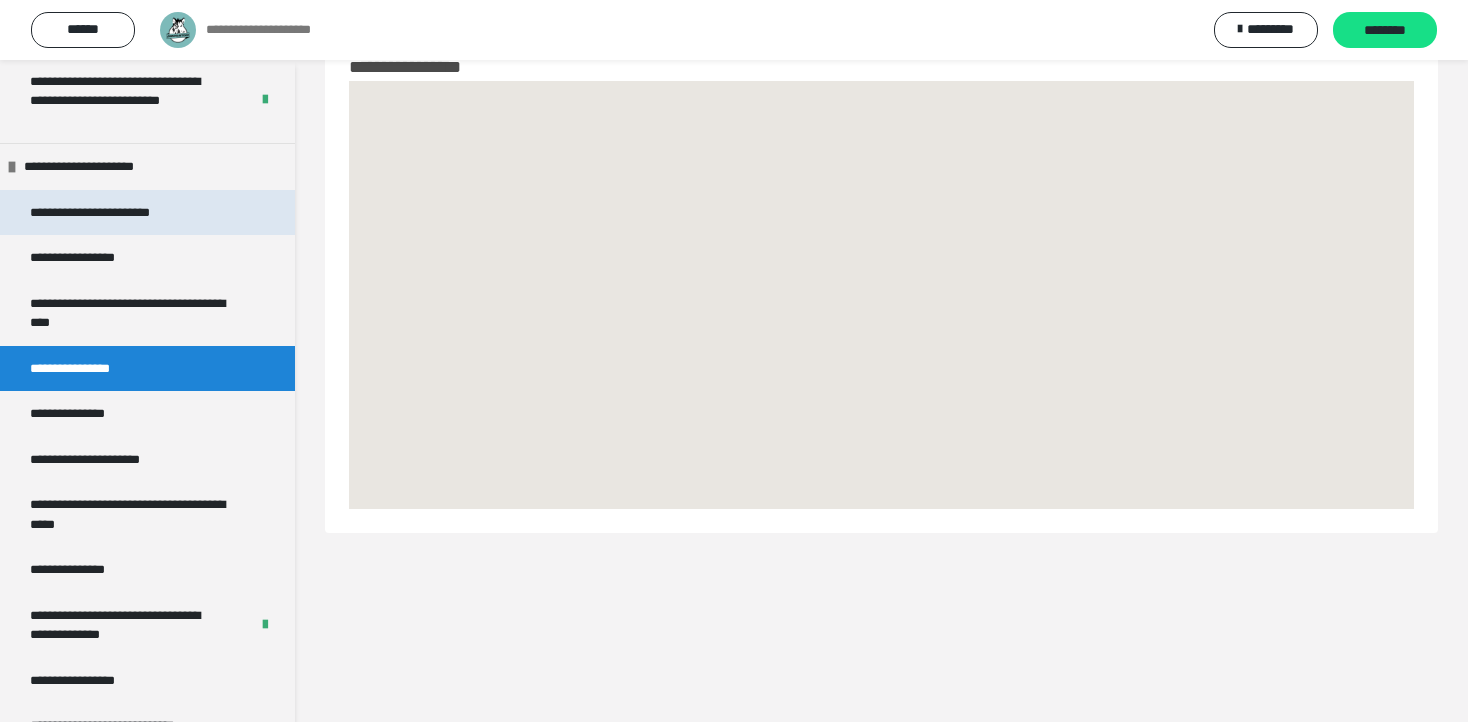click on "**********" at bounding box center (122, 213) 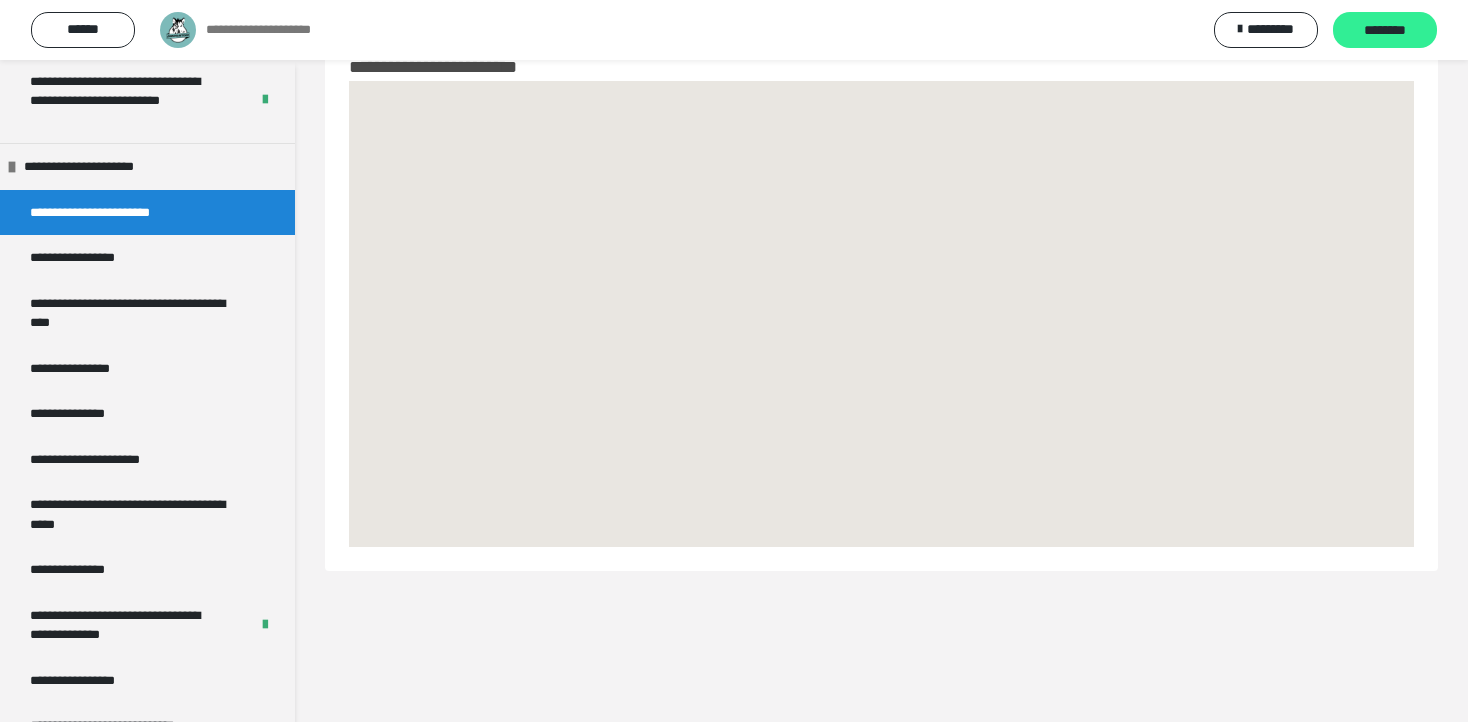 click on "********" at bounding box center [1385, 31] 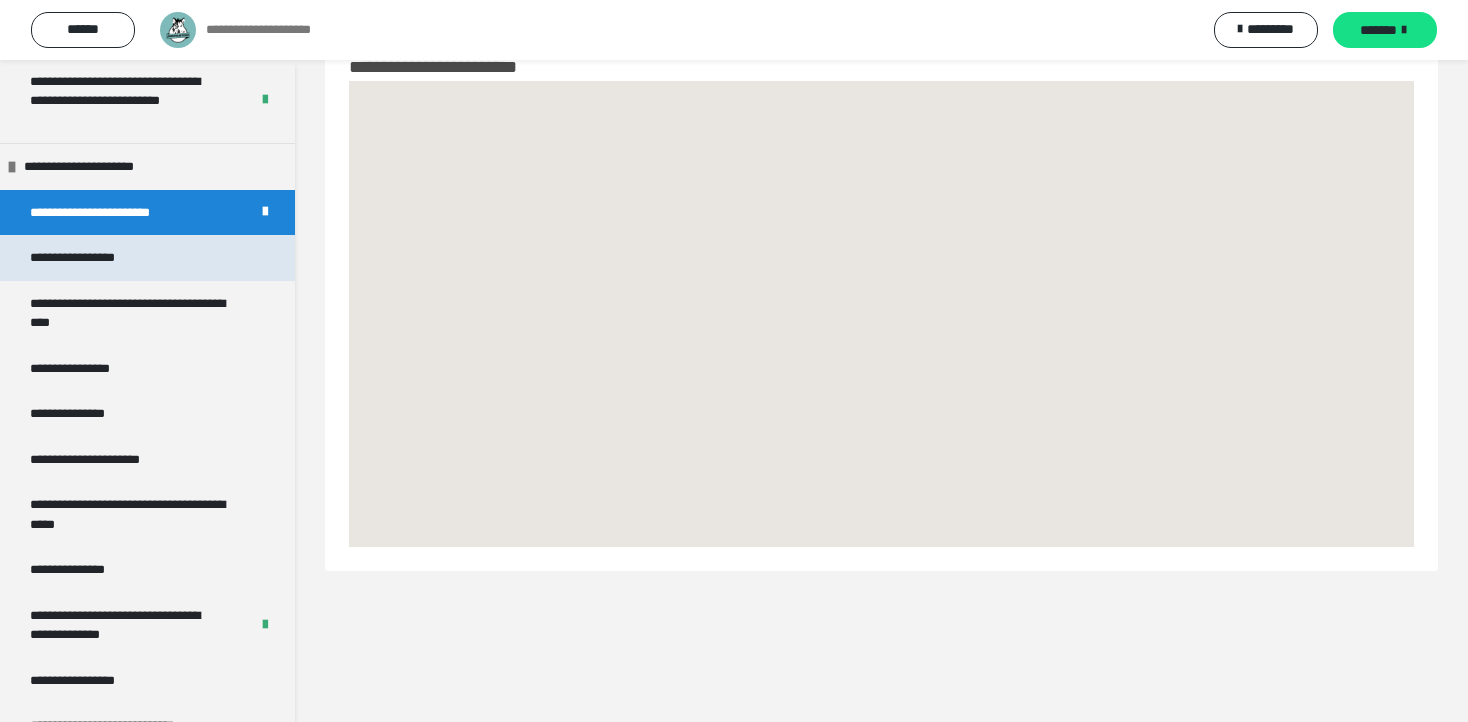 click on "**********" at bounding box center (93, 258) 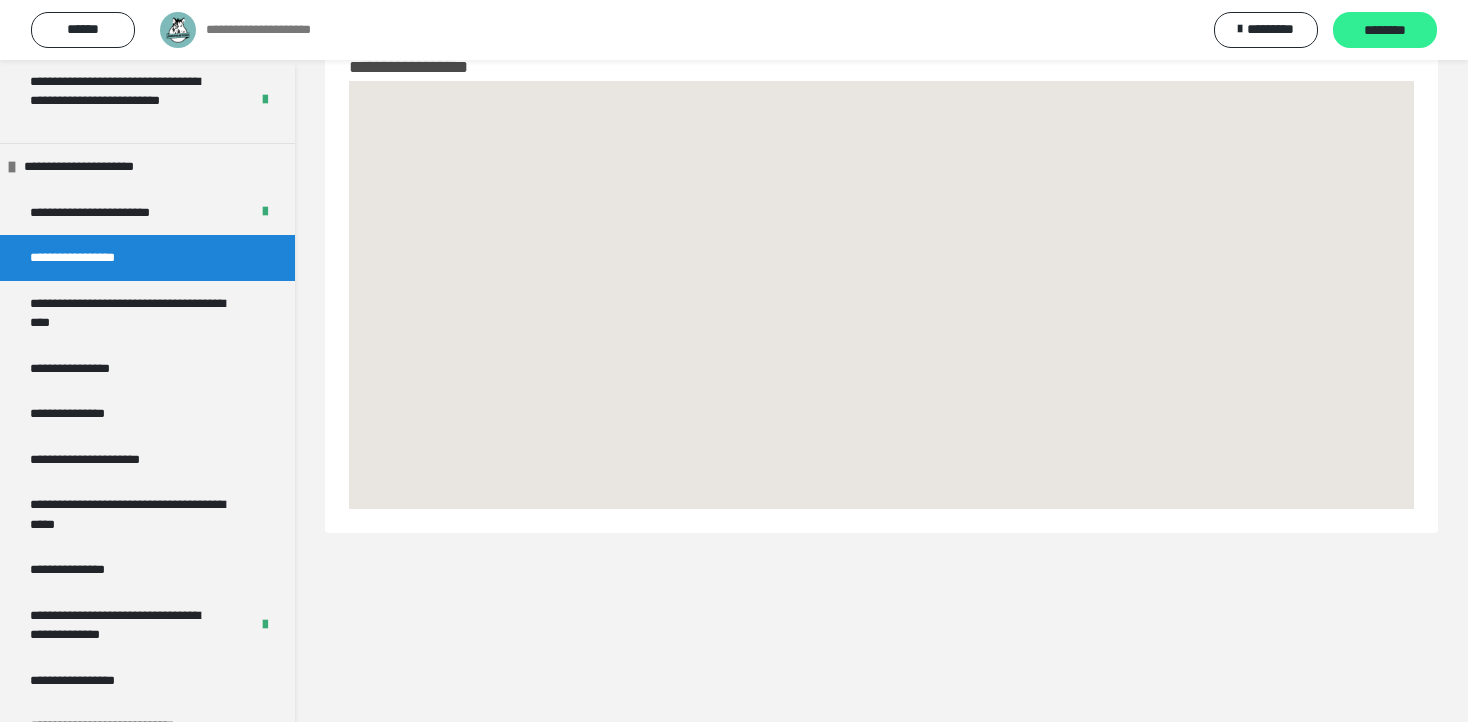 click on "********" at bounding box center [1385, 31] 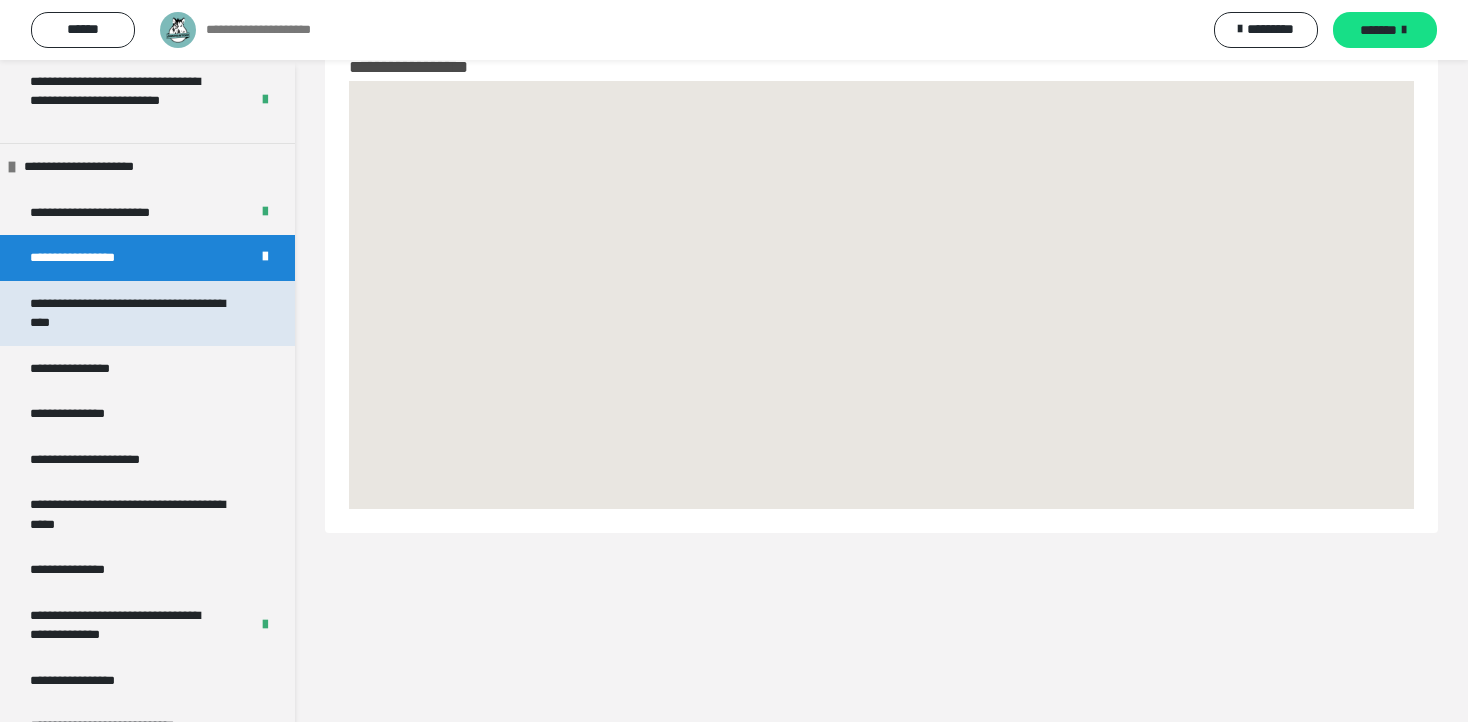 click on "**********" at bounding box center (131, 313) 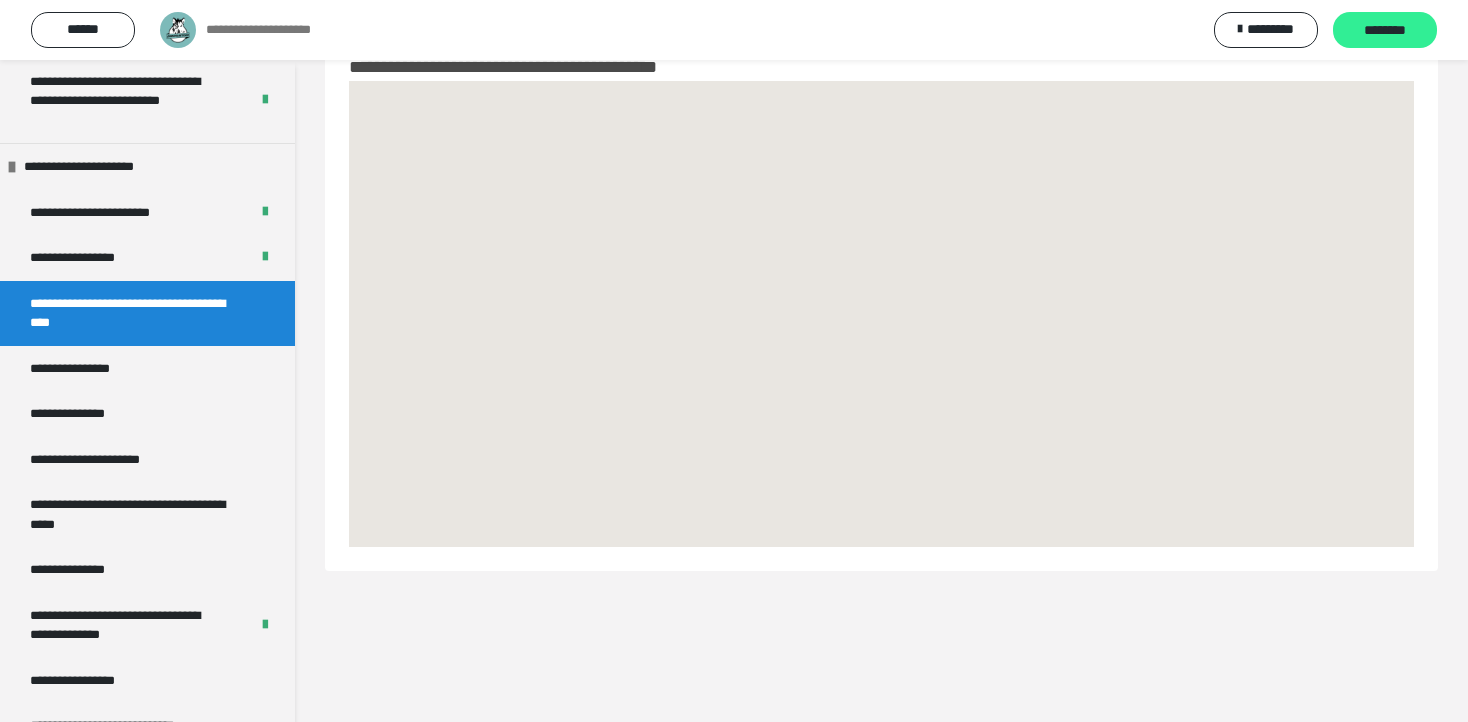 click on "********" at bounding box center (1385, 31) 